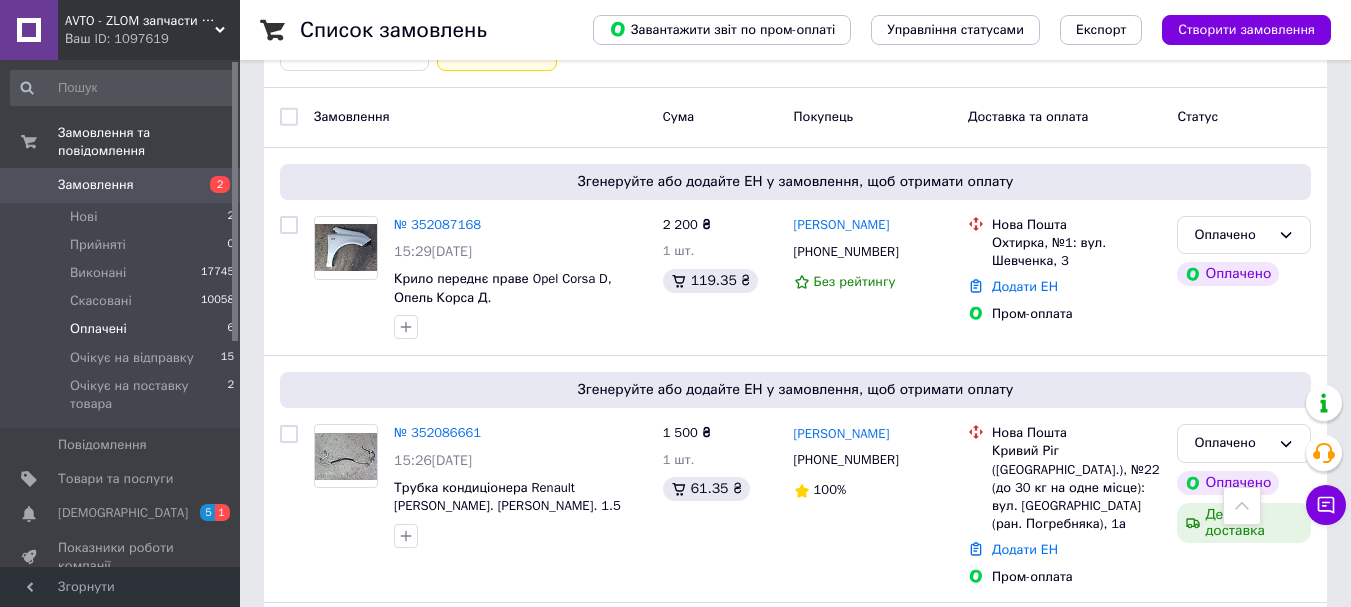 scroll, scrollTop: 200, scrollLeft: 0, axis: vertical 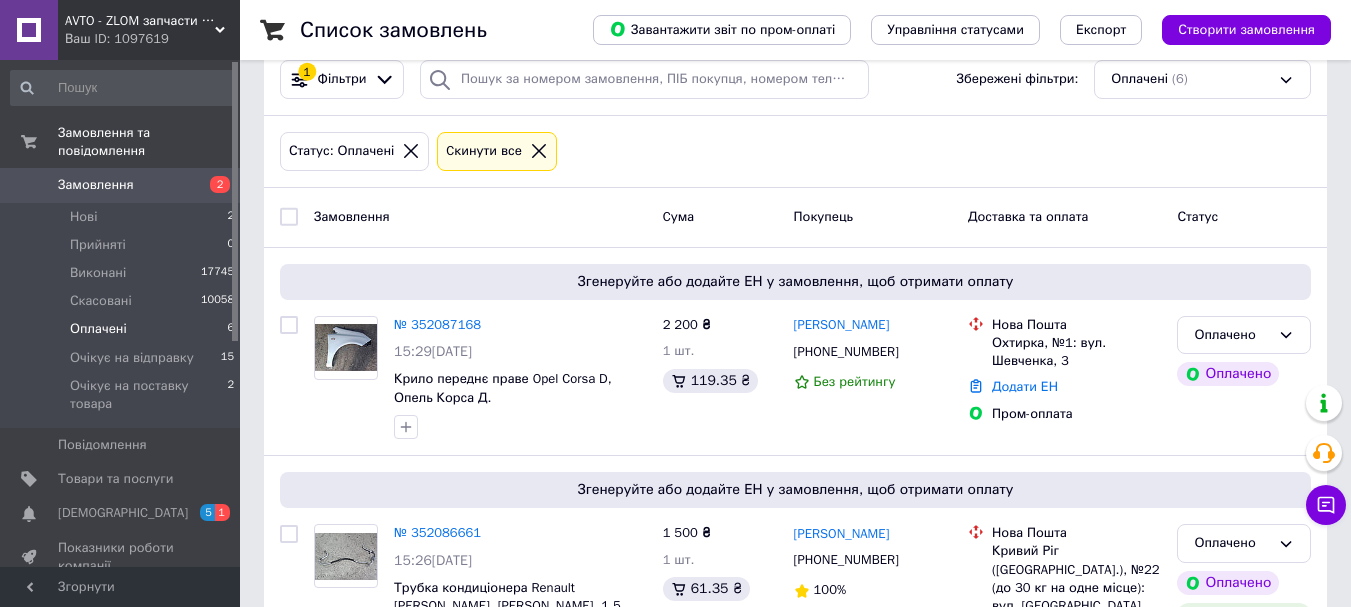 click on "Оплачені 6" at bounding box center (123, 329) 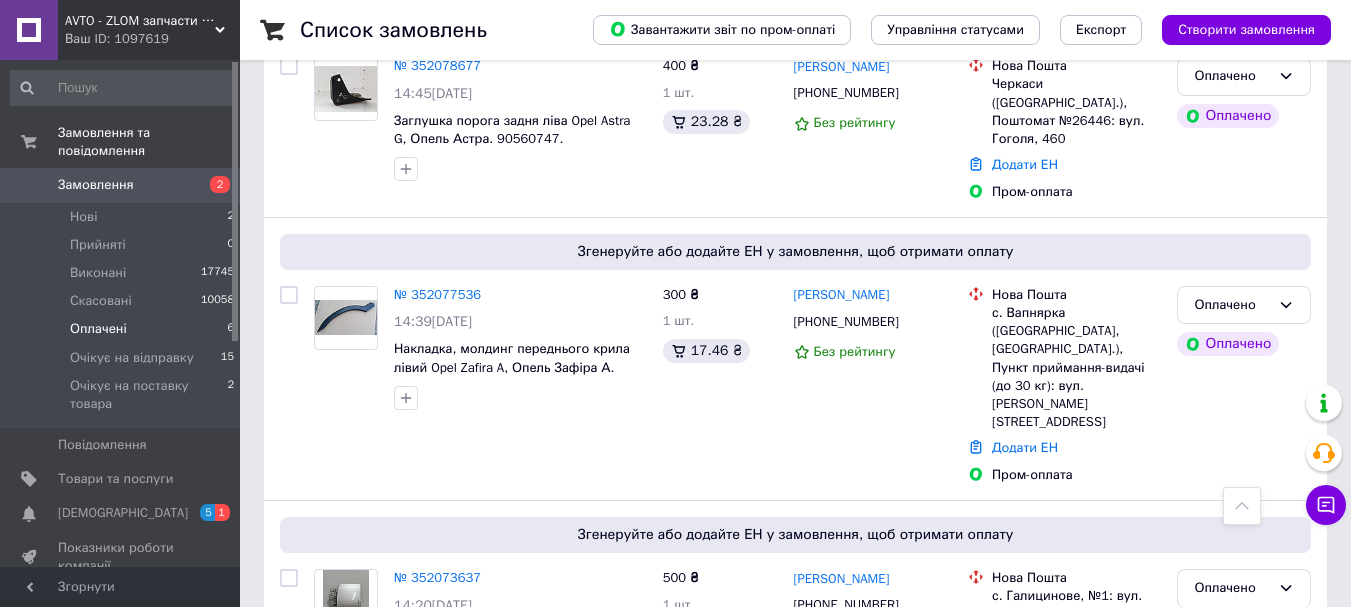 scroll, scrollTop: 1214, scrollLeft: 0, axis: vertical 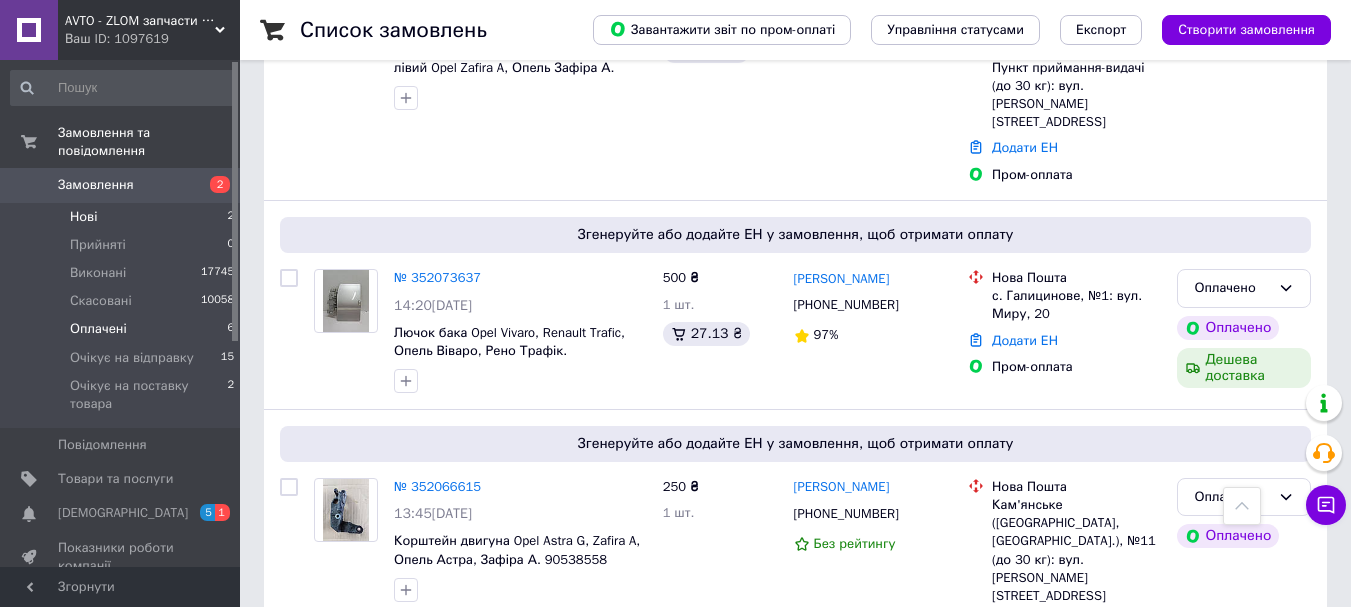 click on "Нові 2" at bounding box center [123, 217] 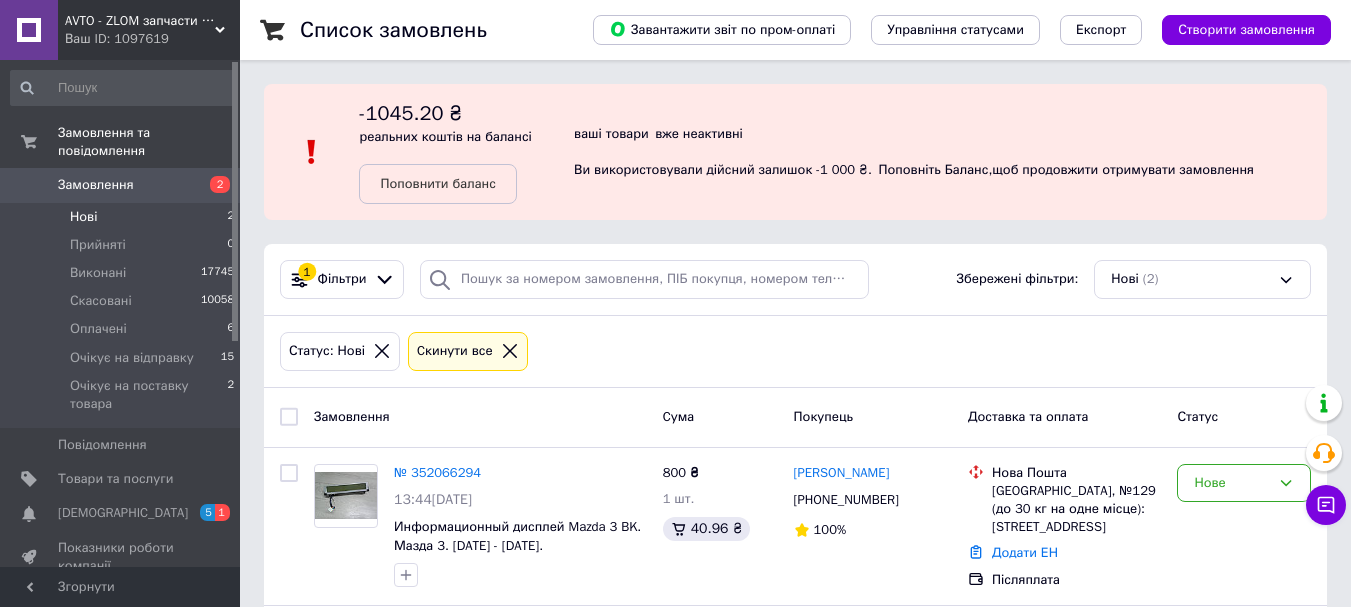 scroll, scrollTop: 162, scrollLeft: 0, axis: vertical 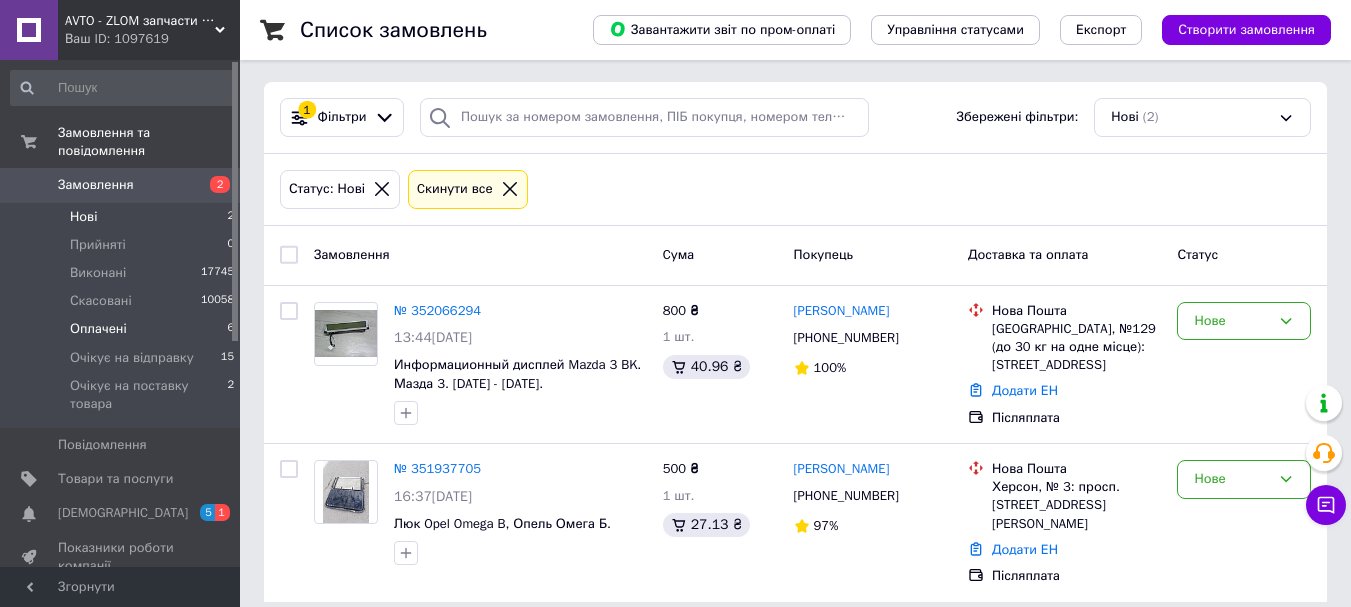 click on "Оплачені" at bounding box center [98, 329] 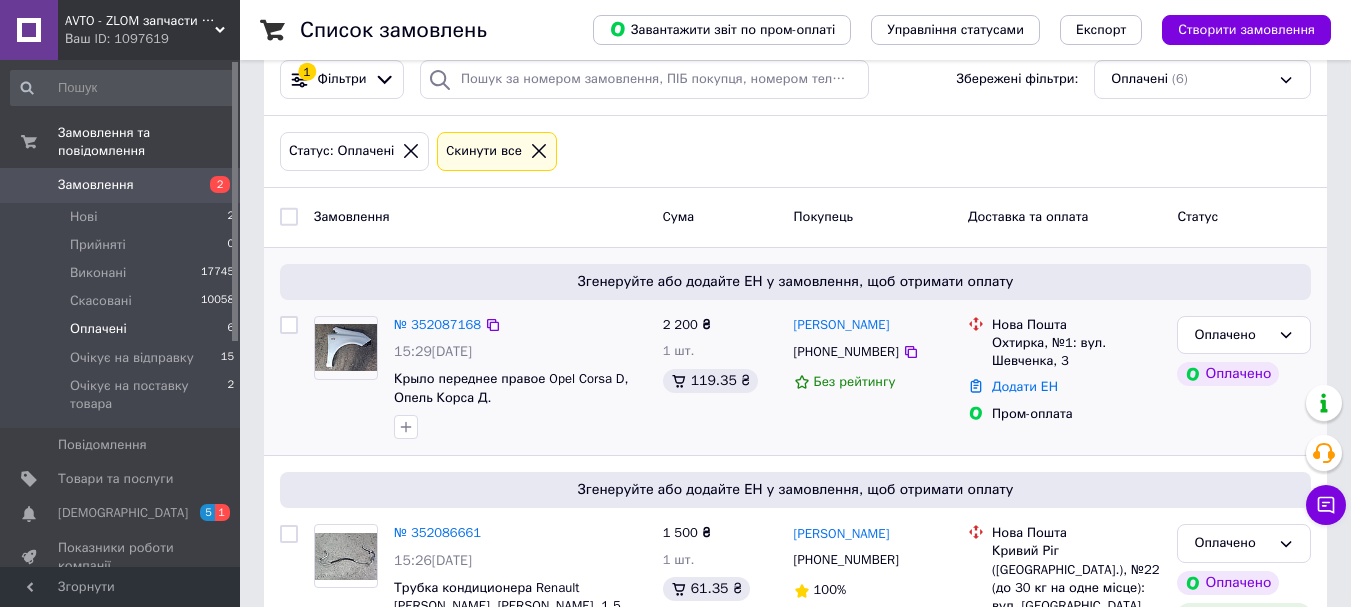 scroll, scrollTop: 400, scrollLeft: 0, axis: vertical 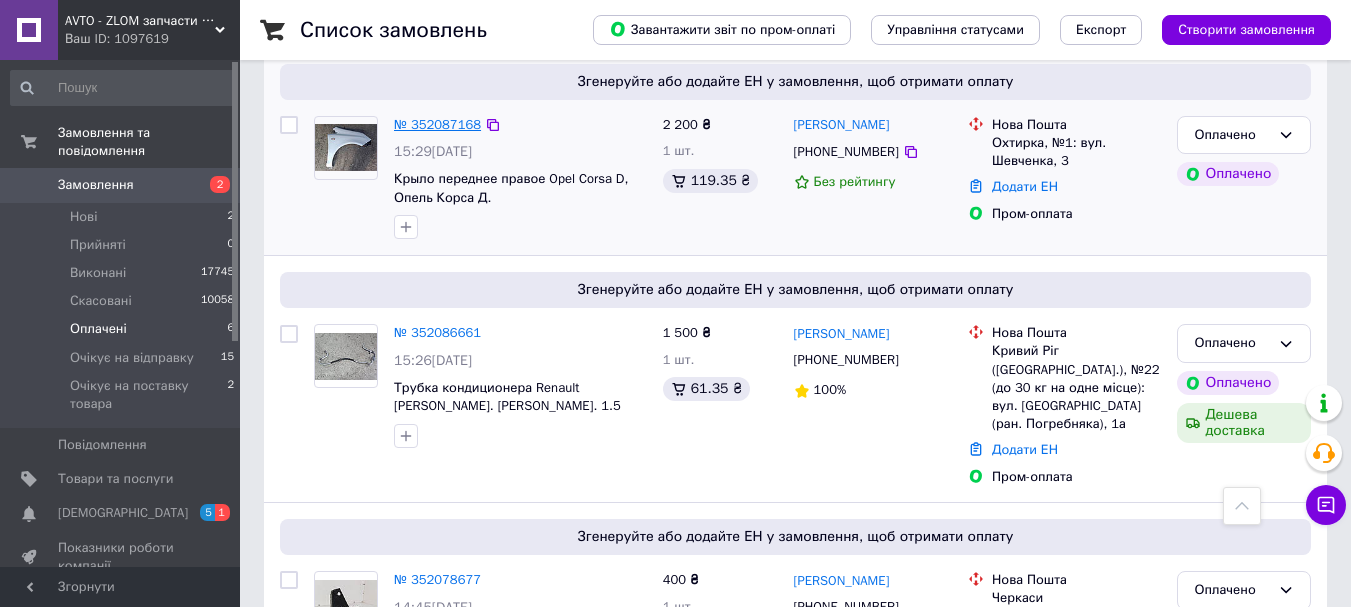 click on "№ 352087168" at bounding box center [437, 124] 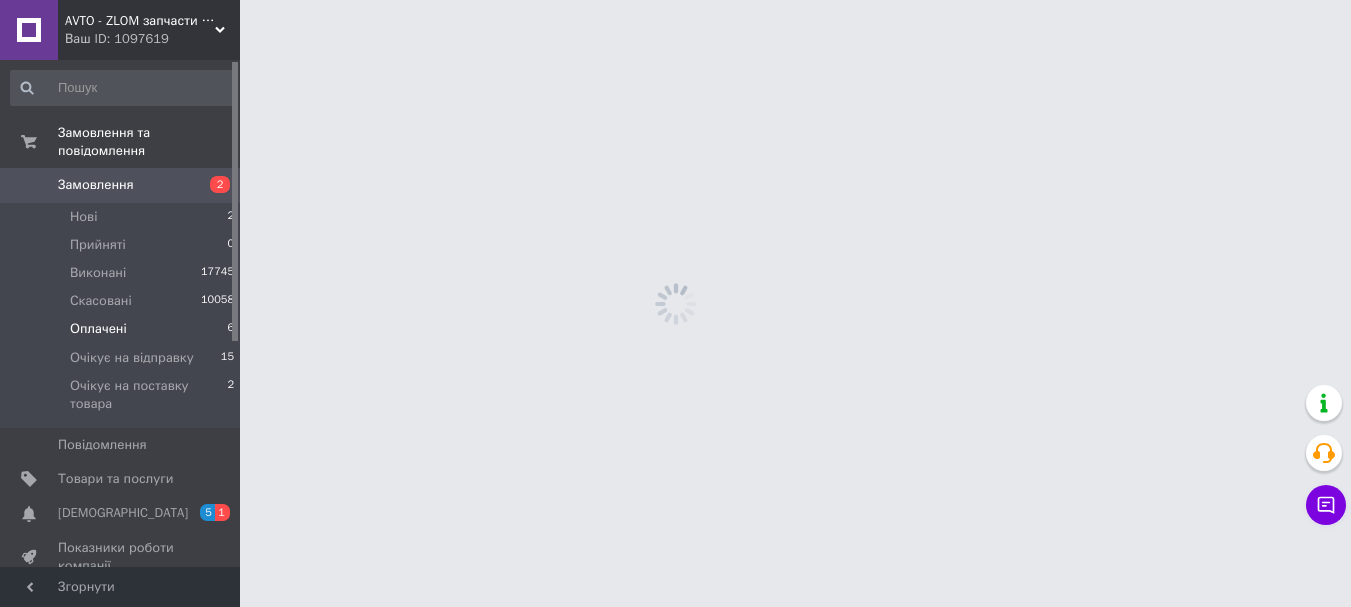 scroll, scrollTop: 0, scrollLeft: 0, axis: both 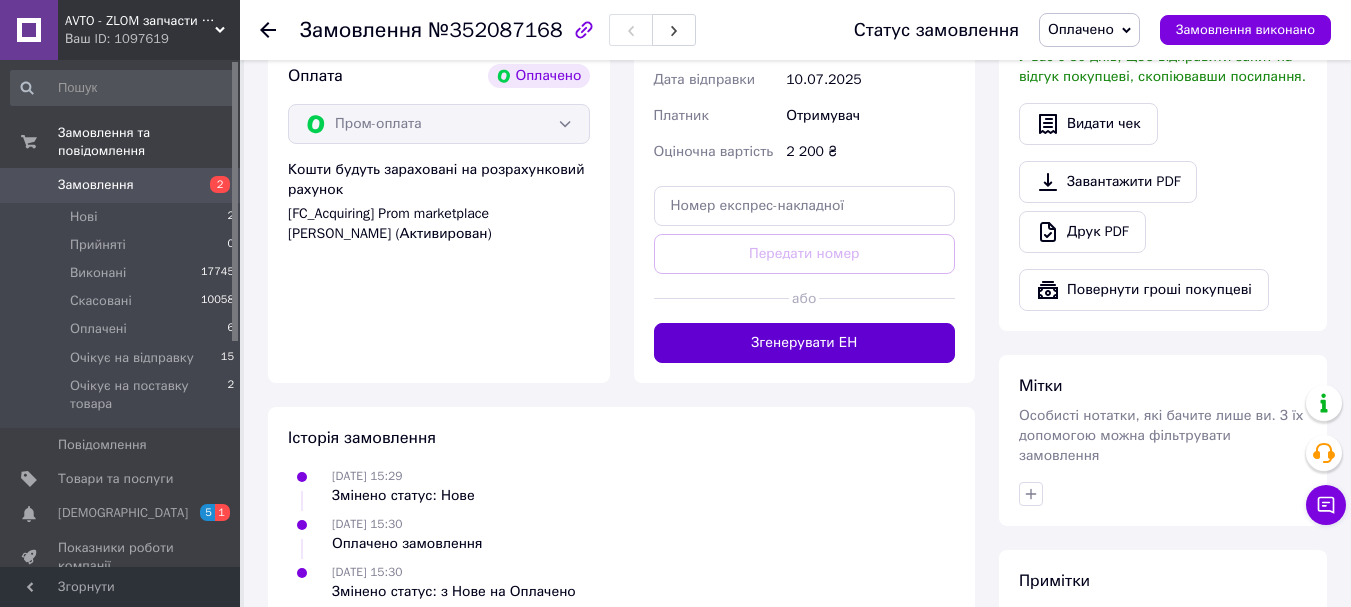 click on "Згенерувати ЕН" at bounding box center (805, 343) 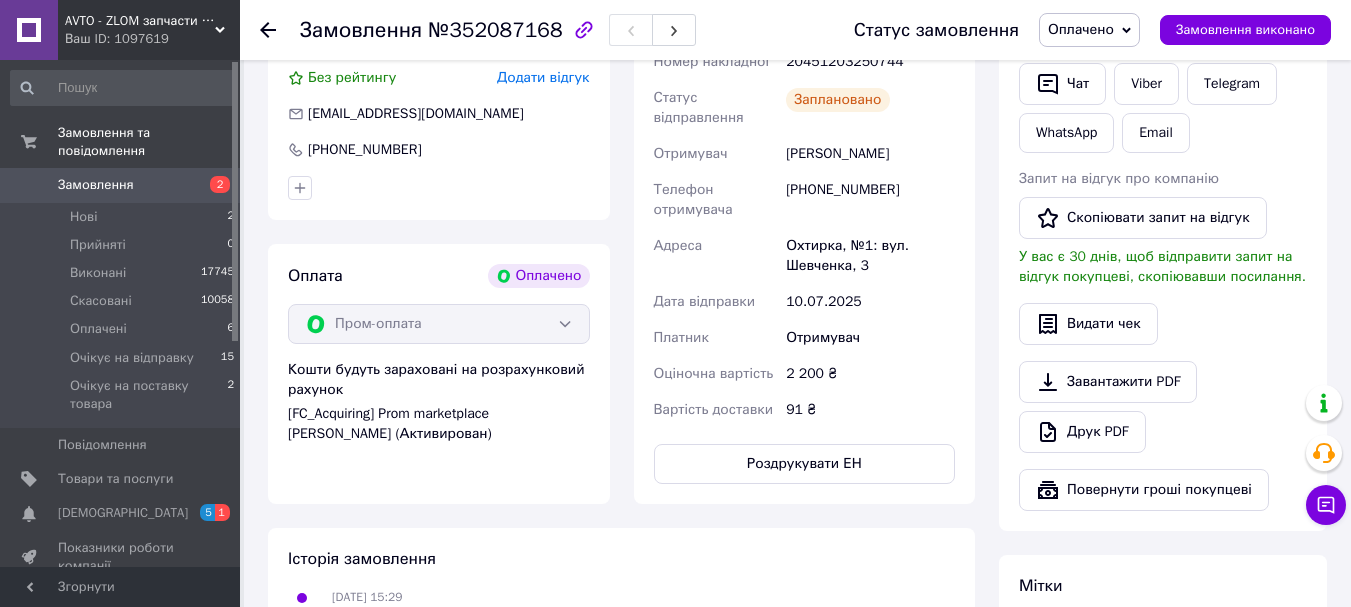 scroll, scrollTop: 400, scrollLeft: 0, axis: vertical 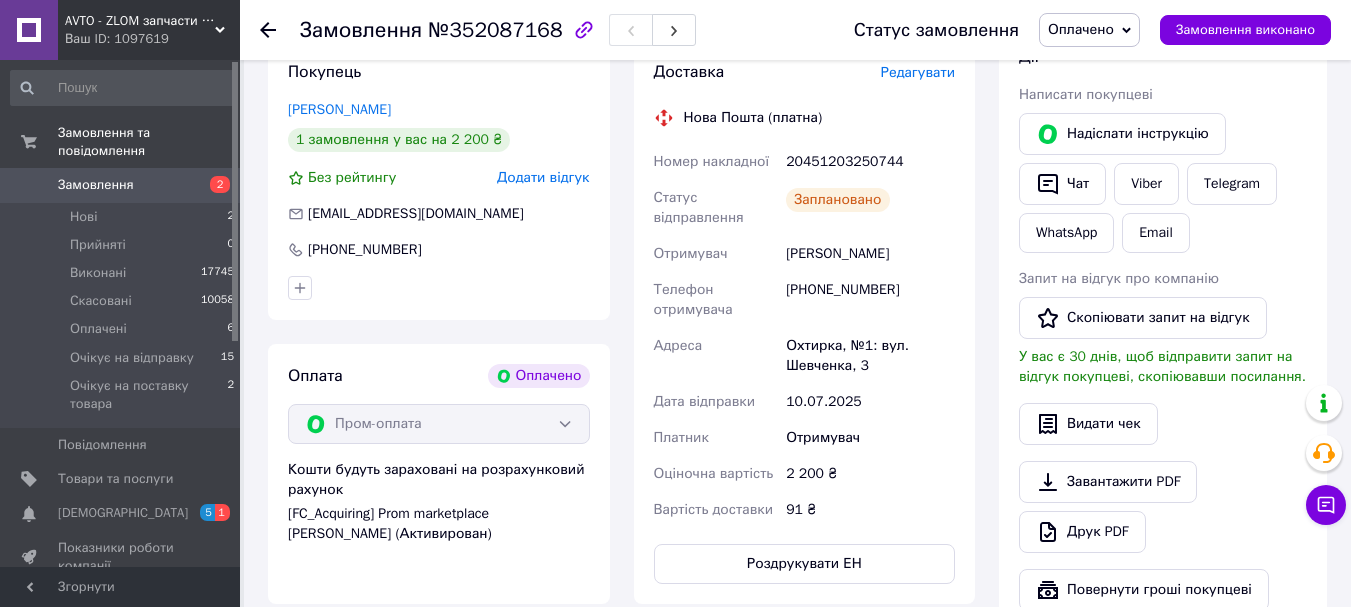 click on "Оплачено" at bounding box center [1081, 29] 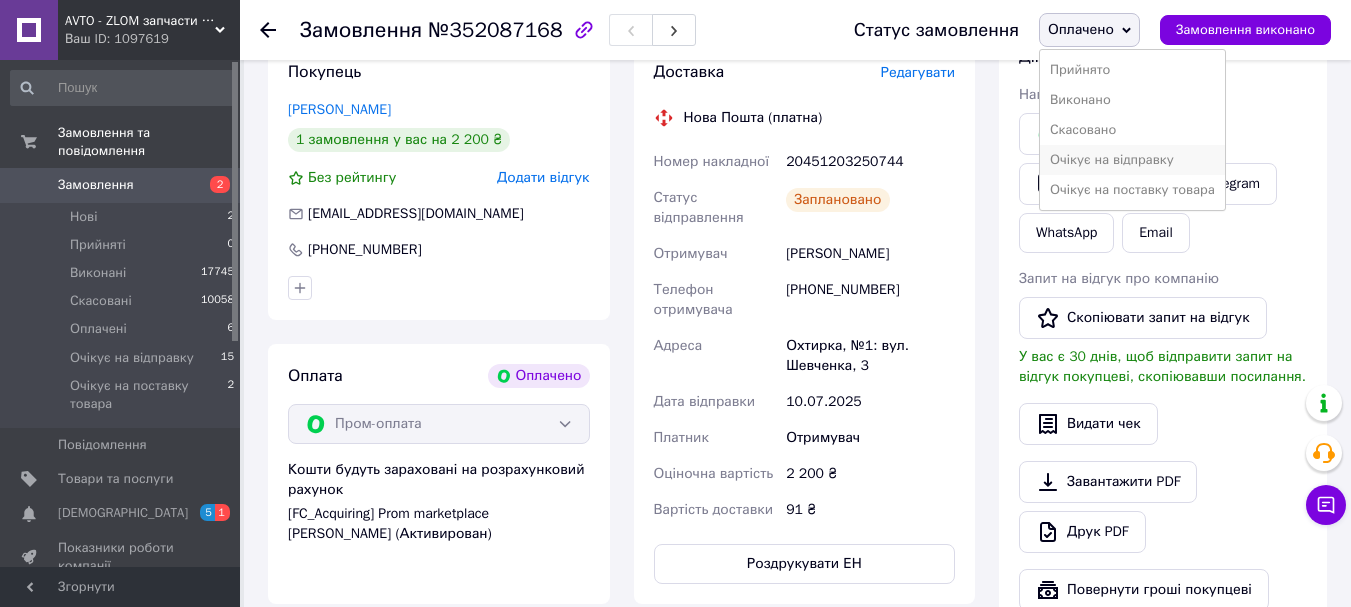 click on "Очікує на відправку" at bounding box center [1132, 160] 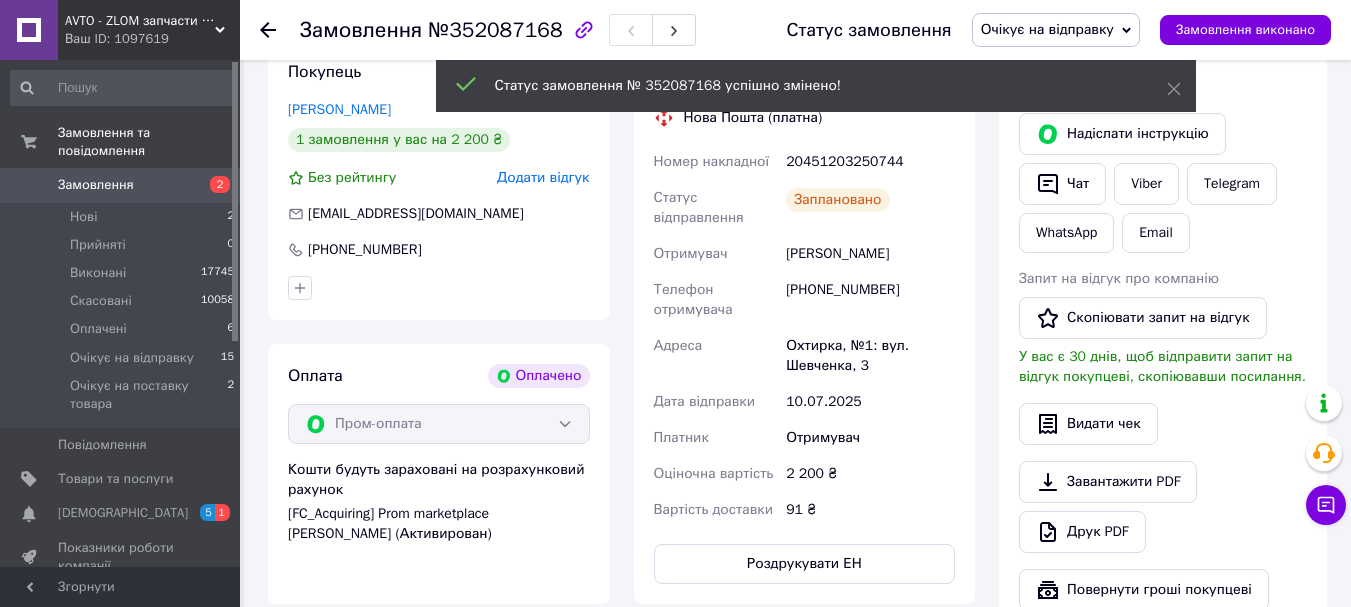 click at bounding box center [280, 30] 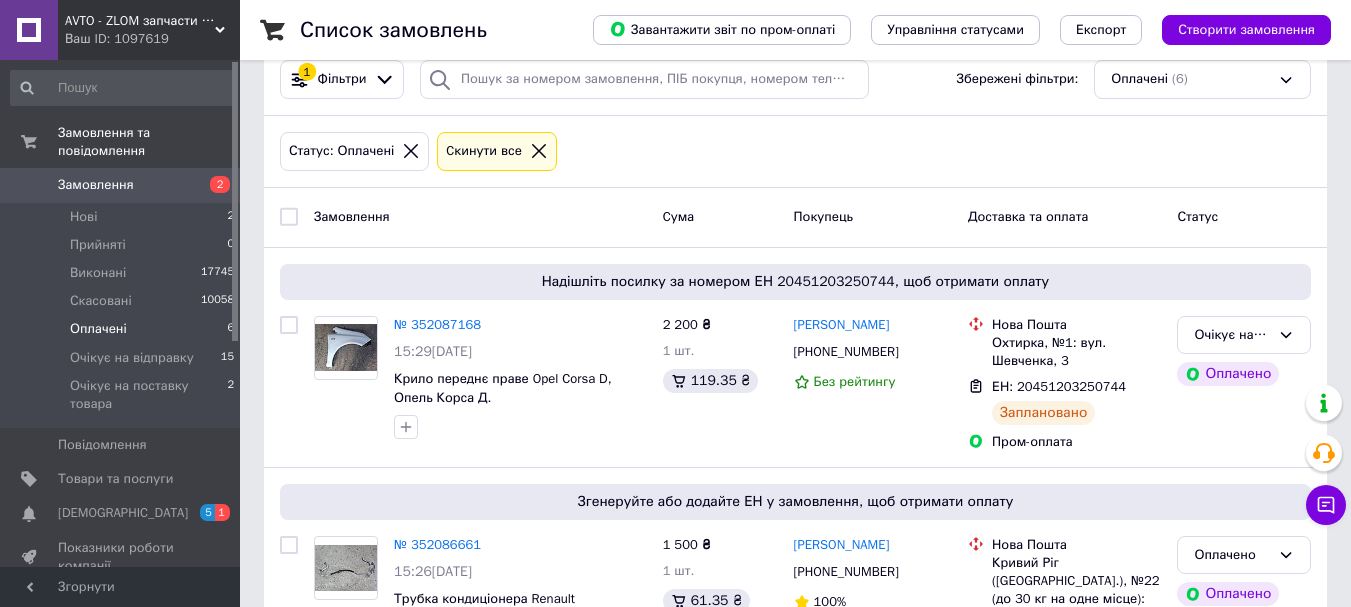 scroll, scrollTop: 400, scrollLeft: 0, axis: vertical 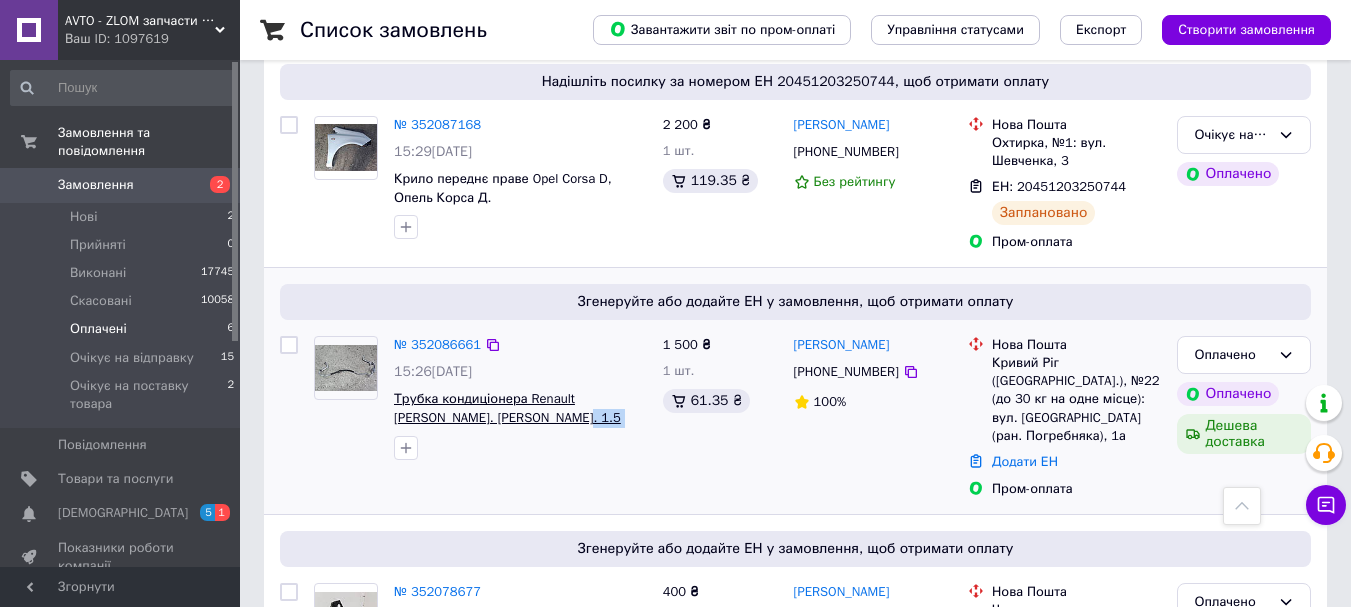 drag, startPoint x: 567, startPoint y: 418, endPoint x: 484, endPoint y: 417, distance: 83.00603 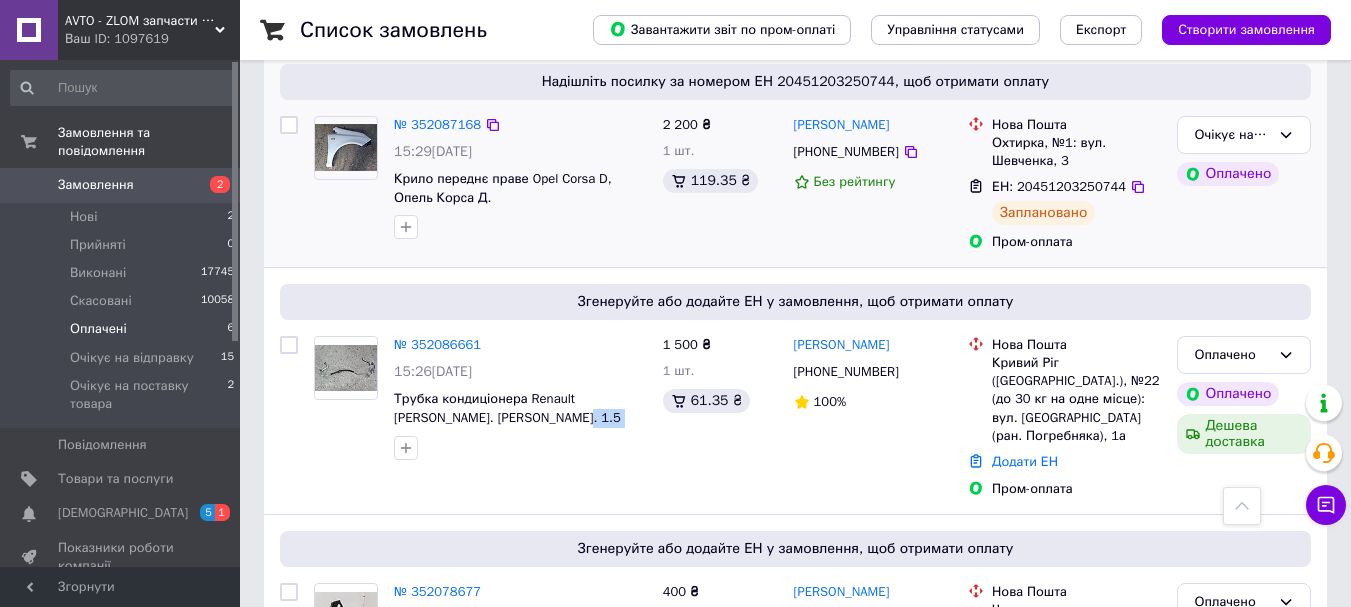 copy on "8200670814." 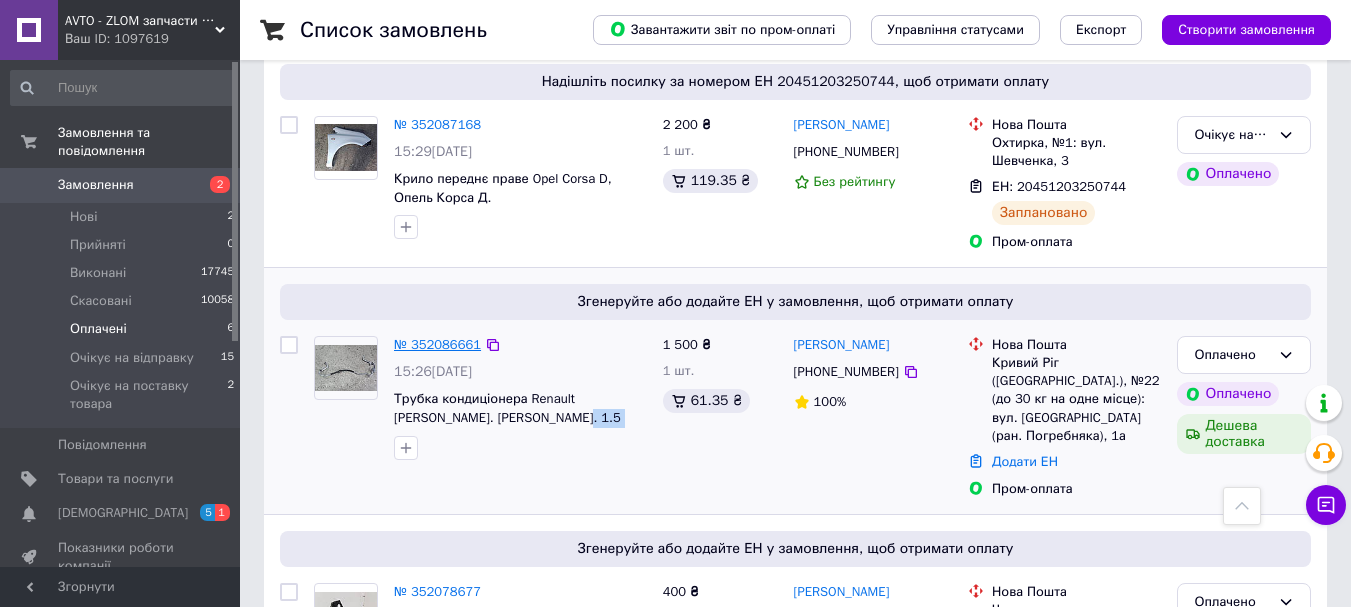 click on "№ 352086661" at bounding box center (437, 344) 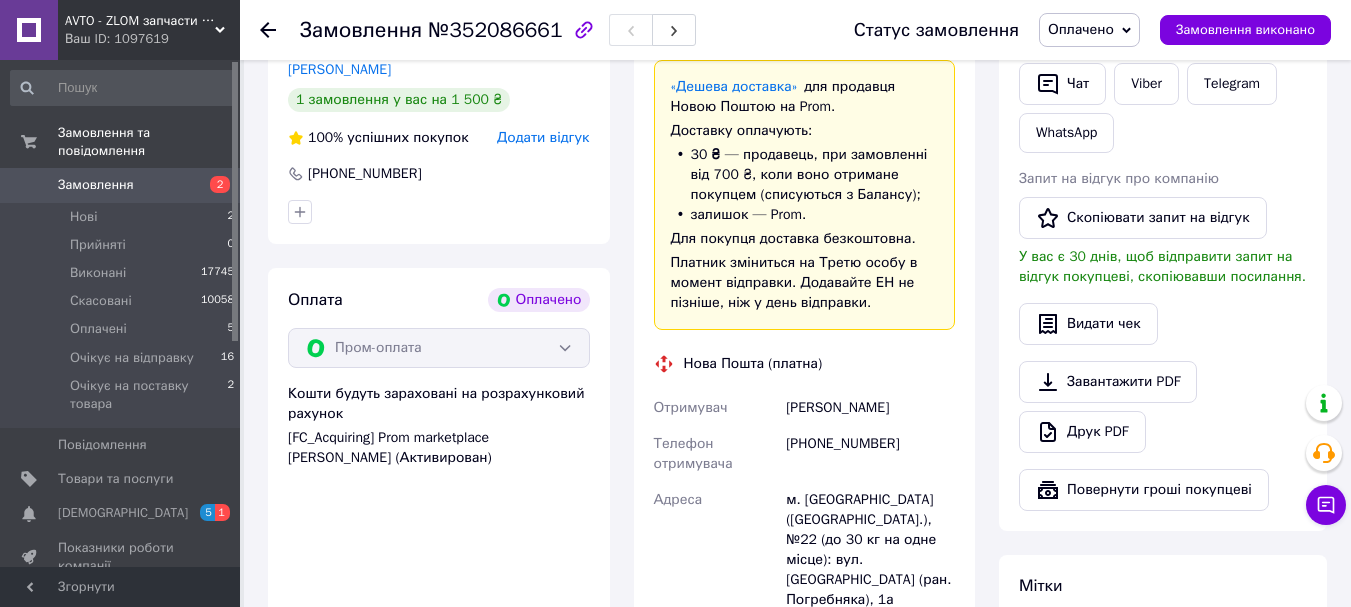 scroll, scrollTop: 900, scrollLeft: 0, axis: vertical 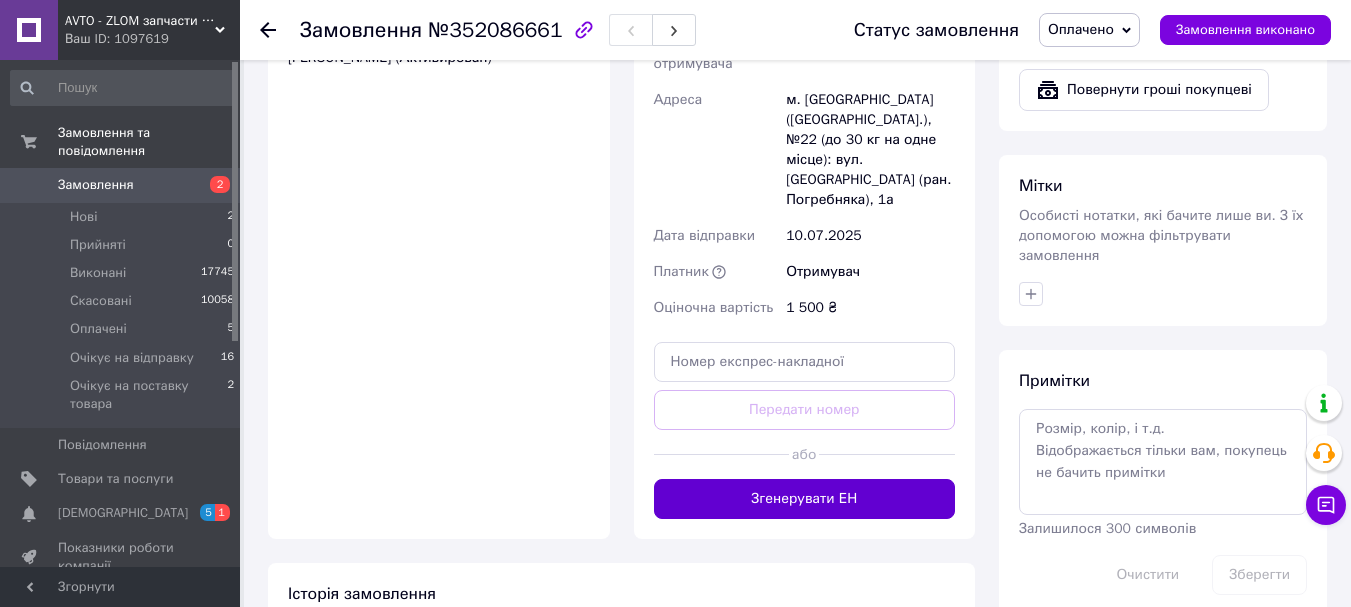 click on "Згенерувати ЕН" at bounding box center [805, 499] 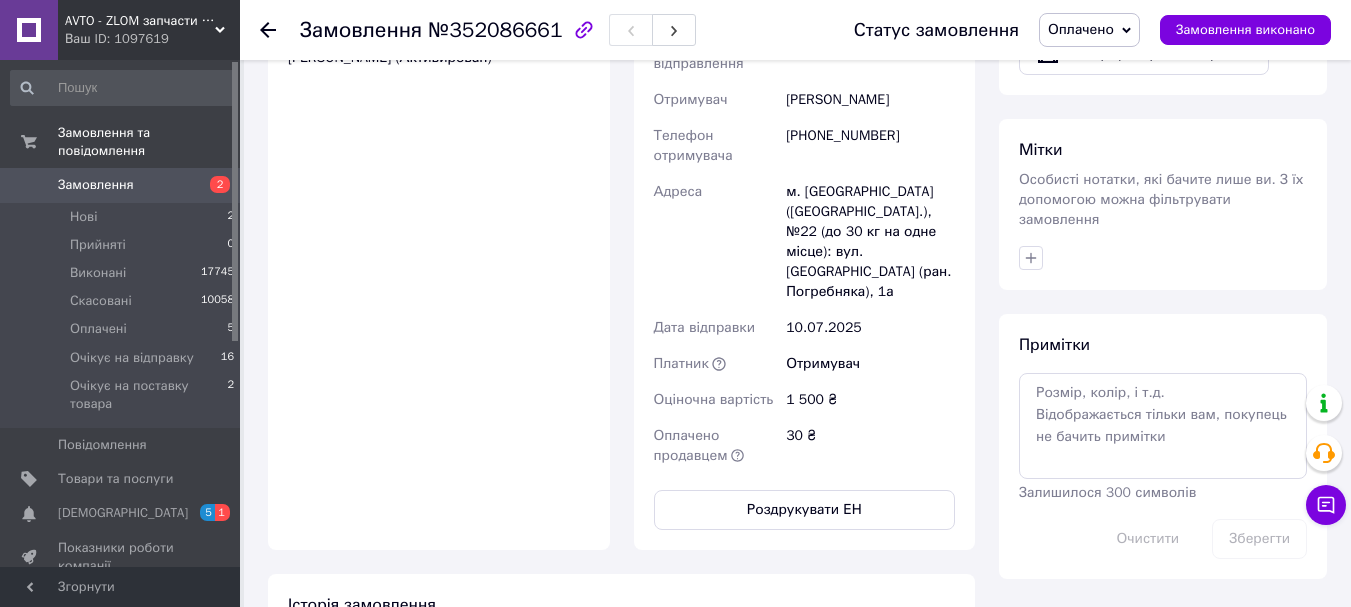 scroll, scrollTop: 800, scrollLeft: 0, axis: vertical 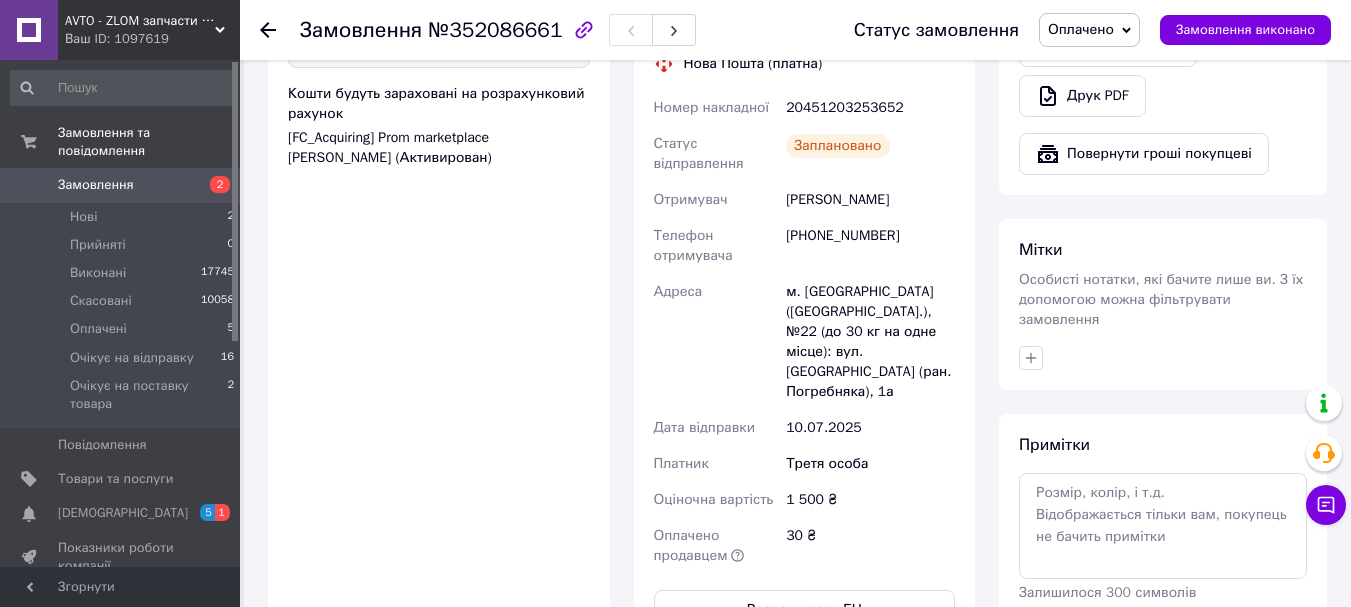 click on "Оплачено" at bounding box center (1081, 29) 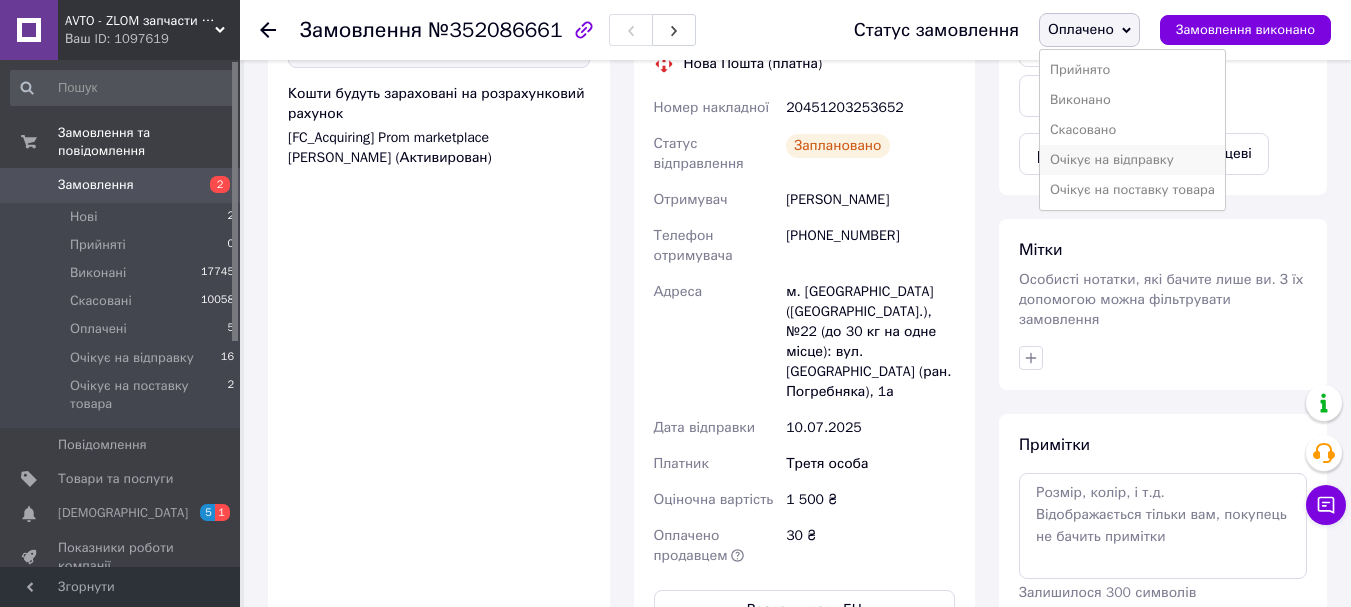 click on "Очікує на відправку" at bounding box center [1132, 160] 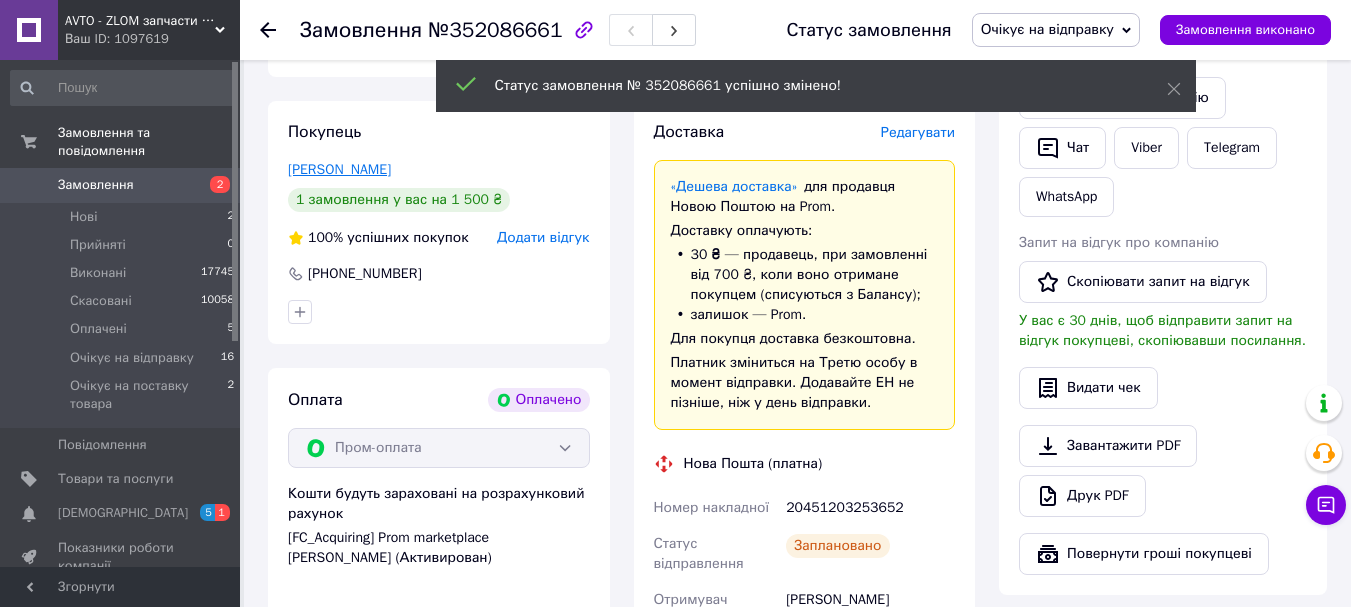 scroll, scrollTop: 200, scrollLeft: 0, axis: vertical 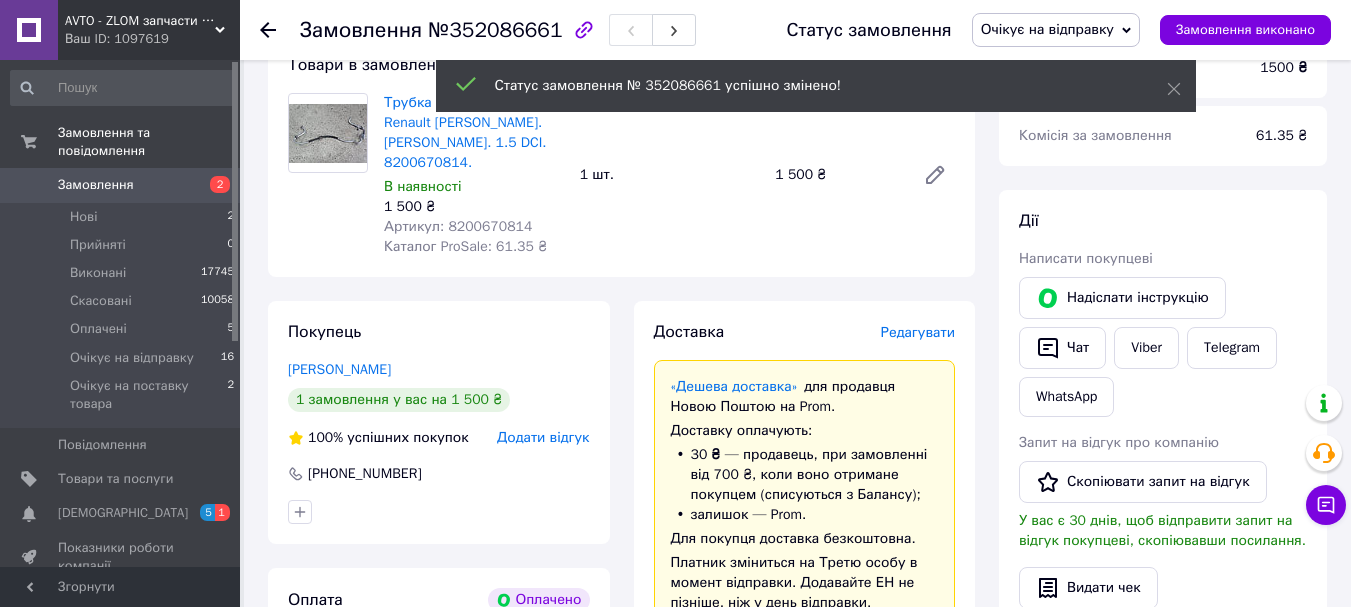 click on "Артикул: 8200670814" at bounding box center [458, 226] 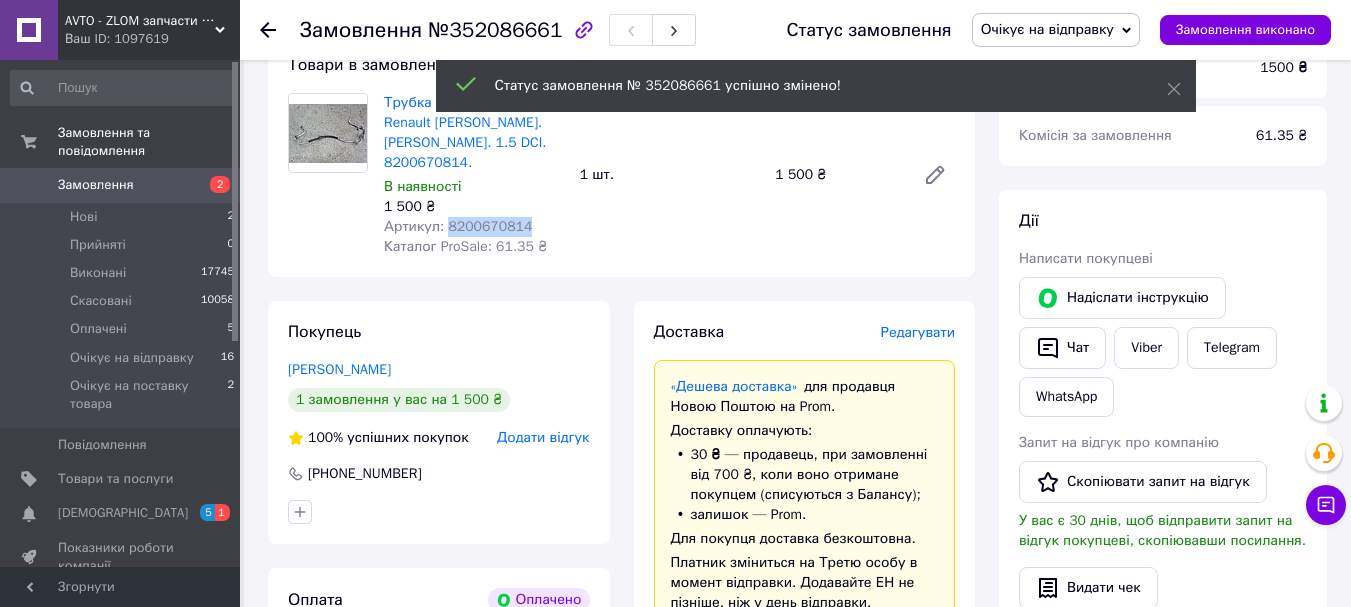 click on "Артикул: 8200670814" at bounding box center (458, 226) 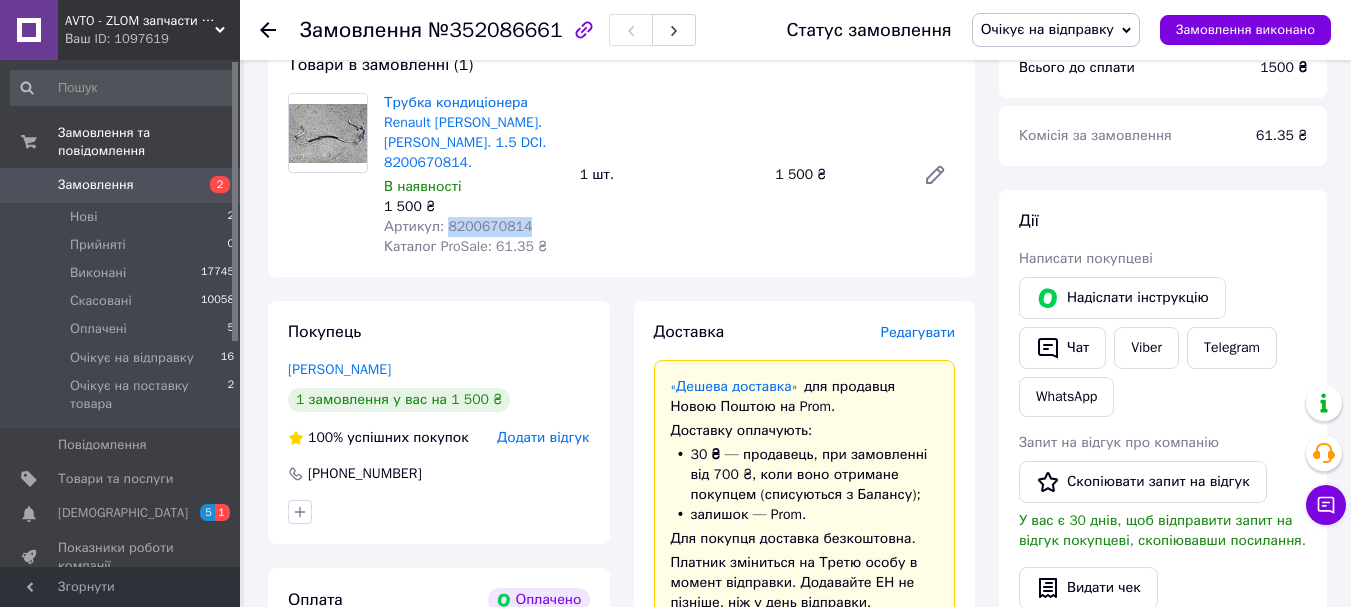 copy on "8200670814" 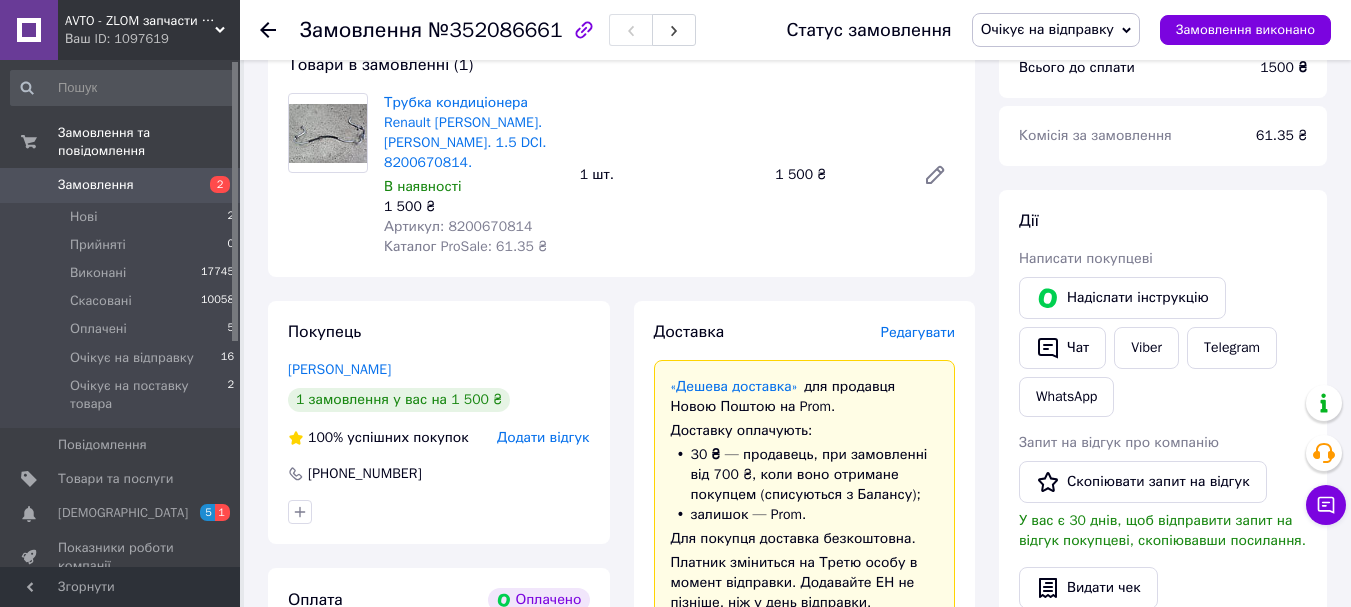 click 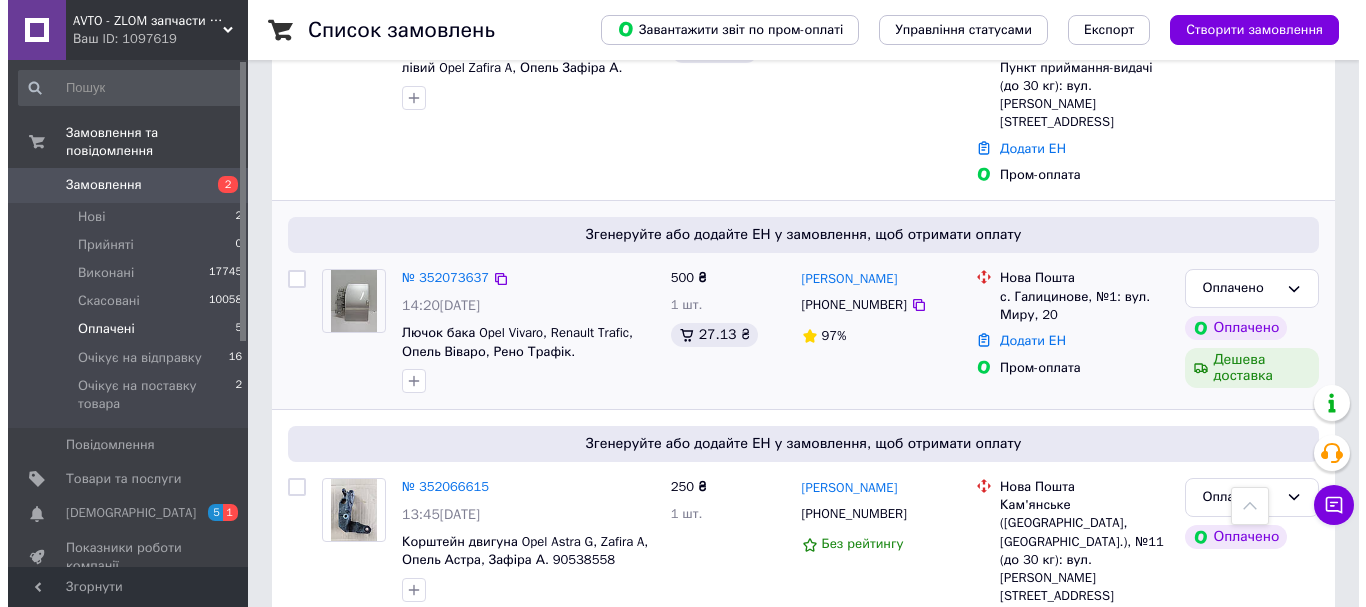 scroll, scrollTop: 733, scrollLeft: 0, axis: vertical 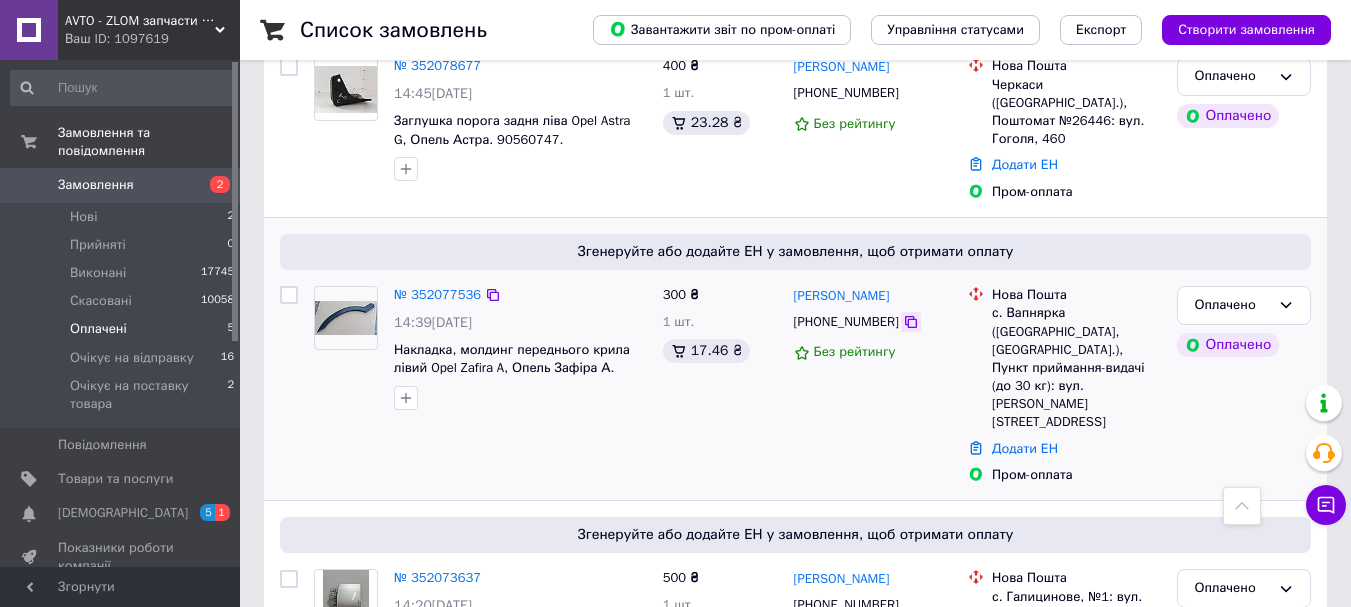 click 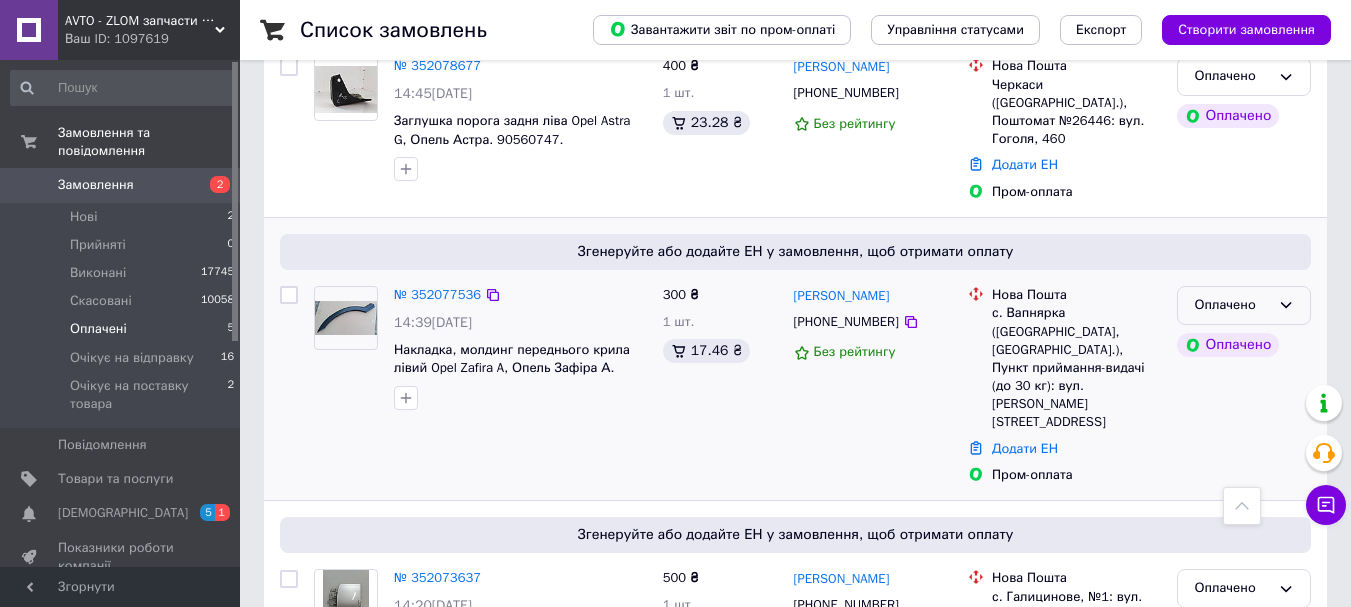 click on "Оплачено" at bounding box center (1232, 305) 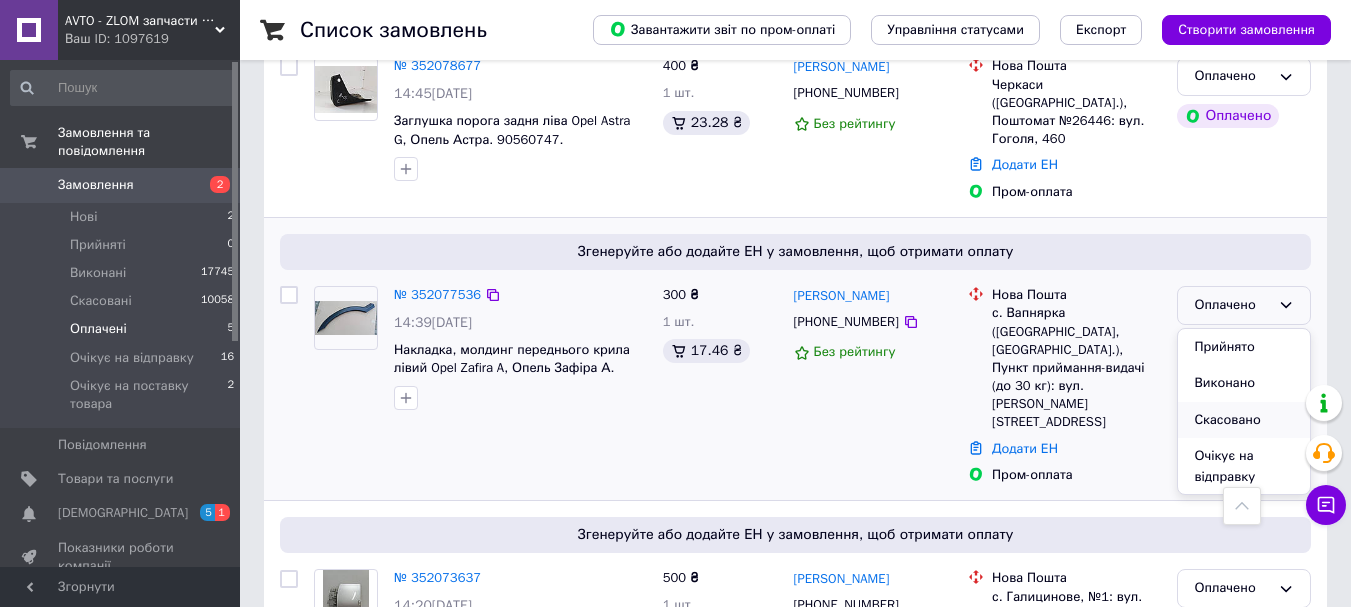 click on "Скасовано" at bounding box center [1244, 420] 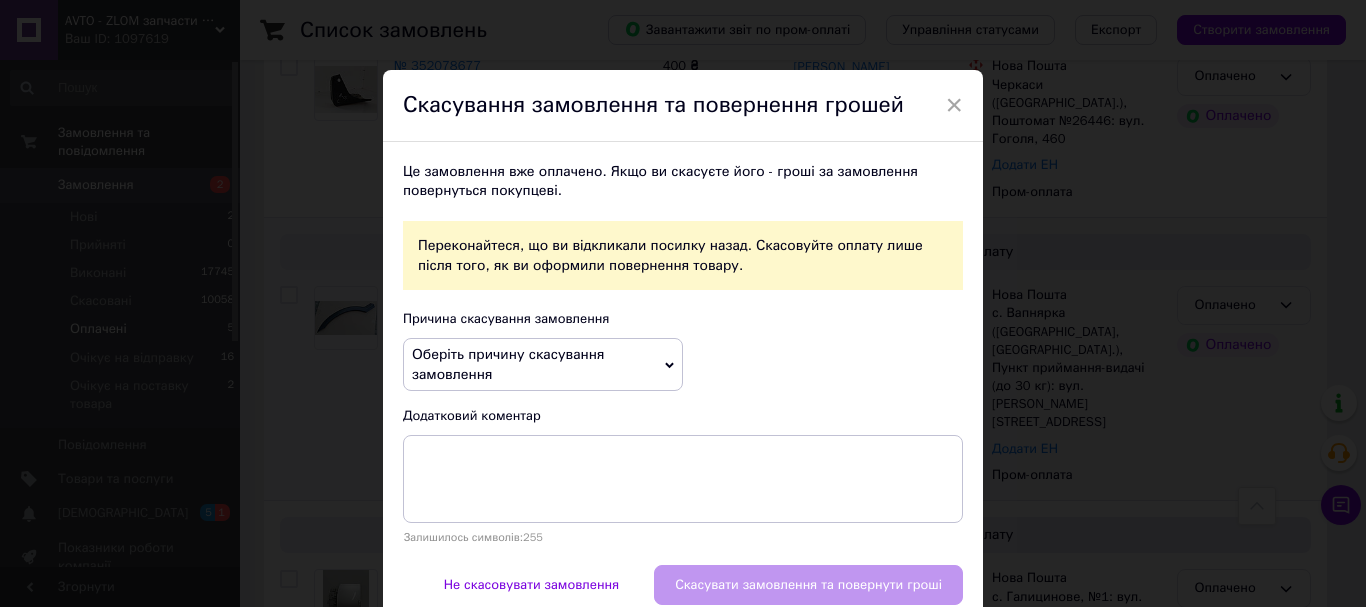 click on "Оберіть причину скасування замовлення" at bounding box center [543, 364] 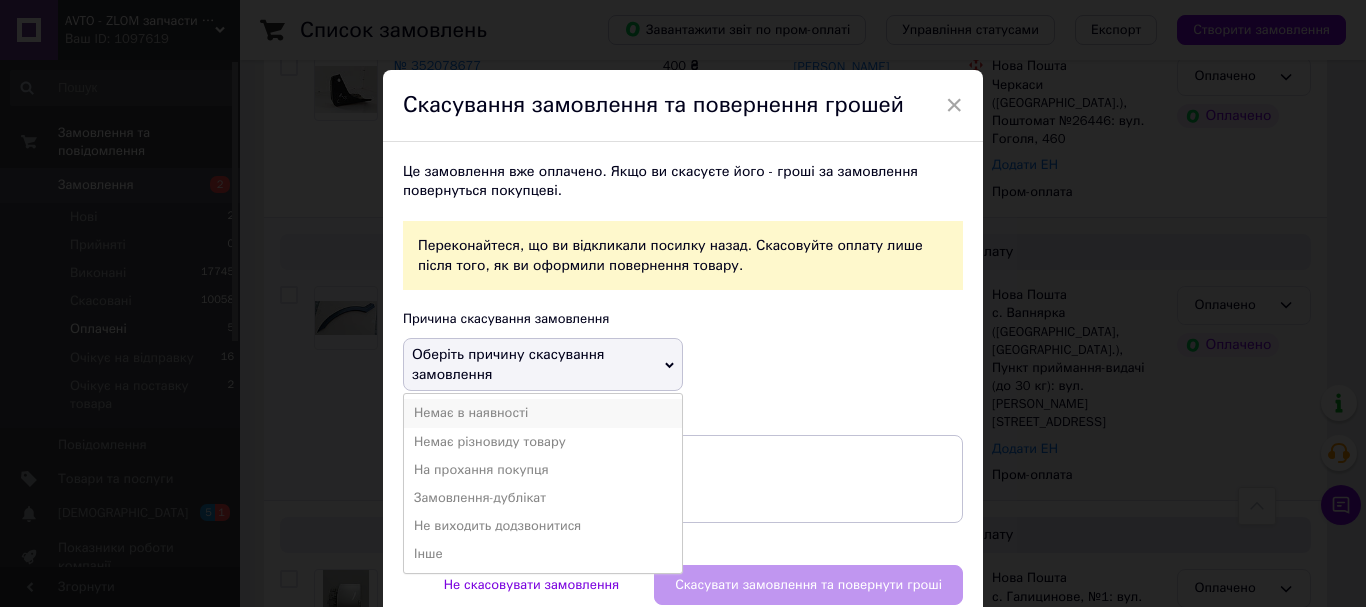 click on "Немає в наявності" at bounding box center [543, 413] 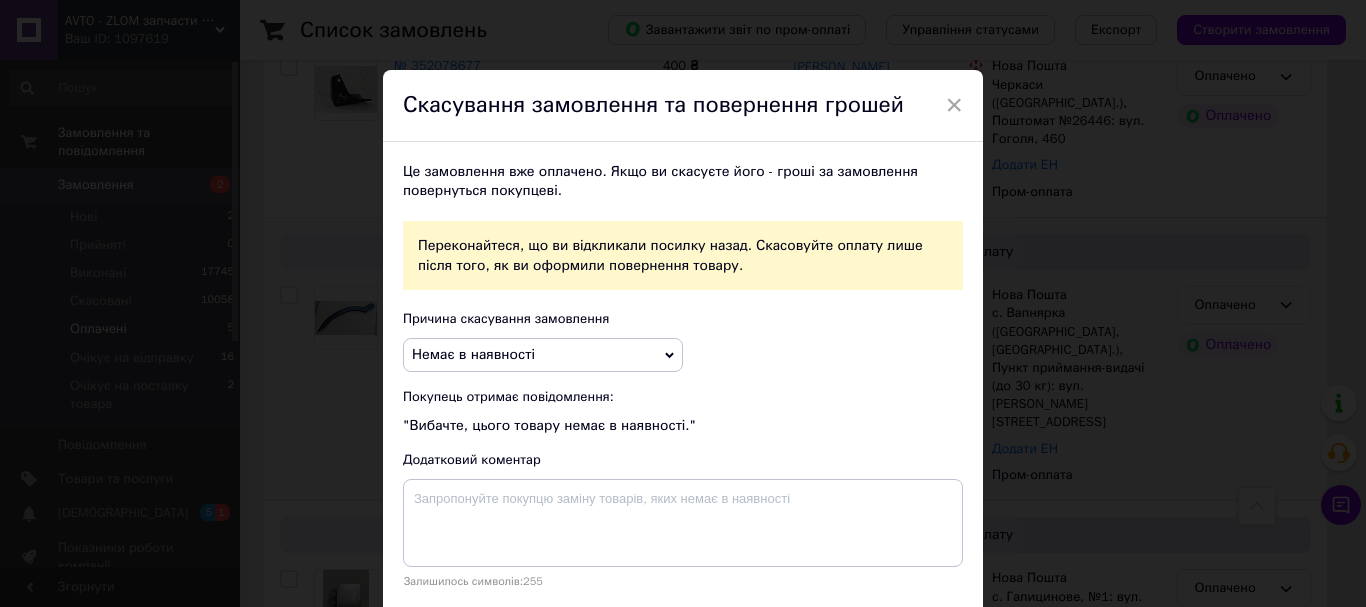 scroll, scrollTop: 128, scrollLeft: 0, axis: vertical 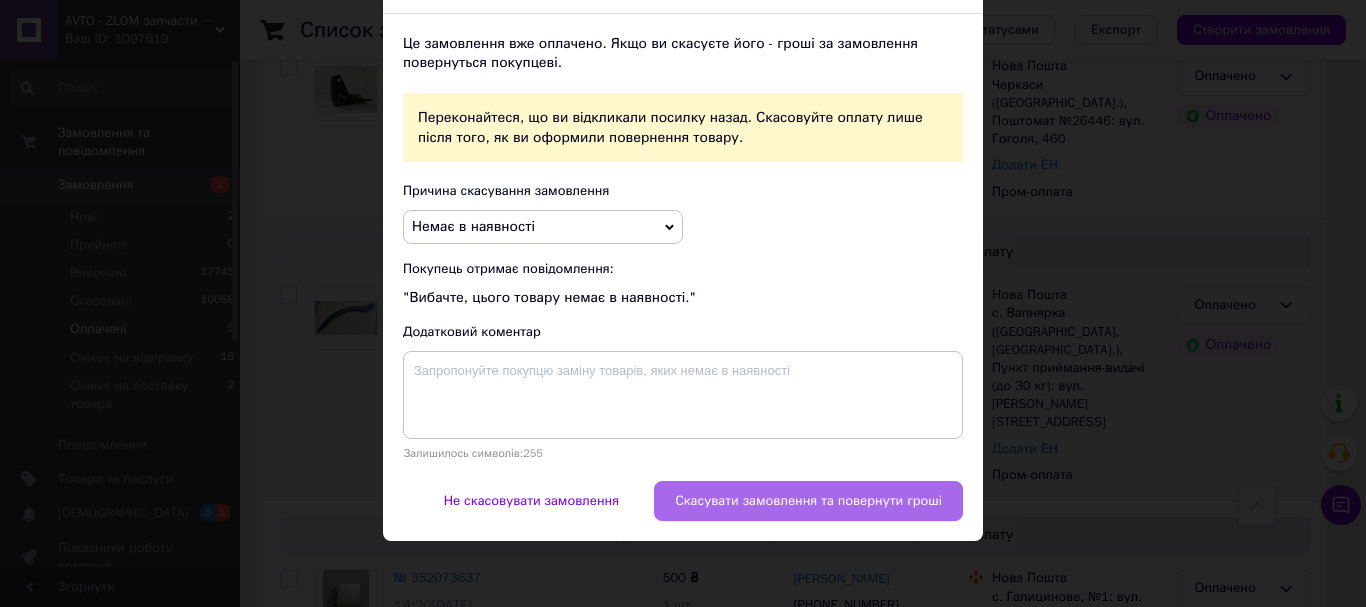 click on "Скасувати замовлення та повернути гроші" at bounding box center (808, 501) 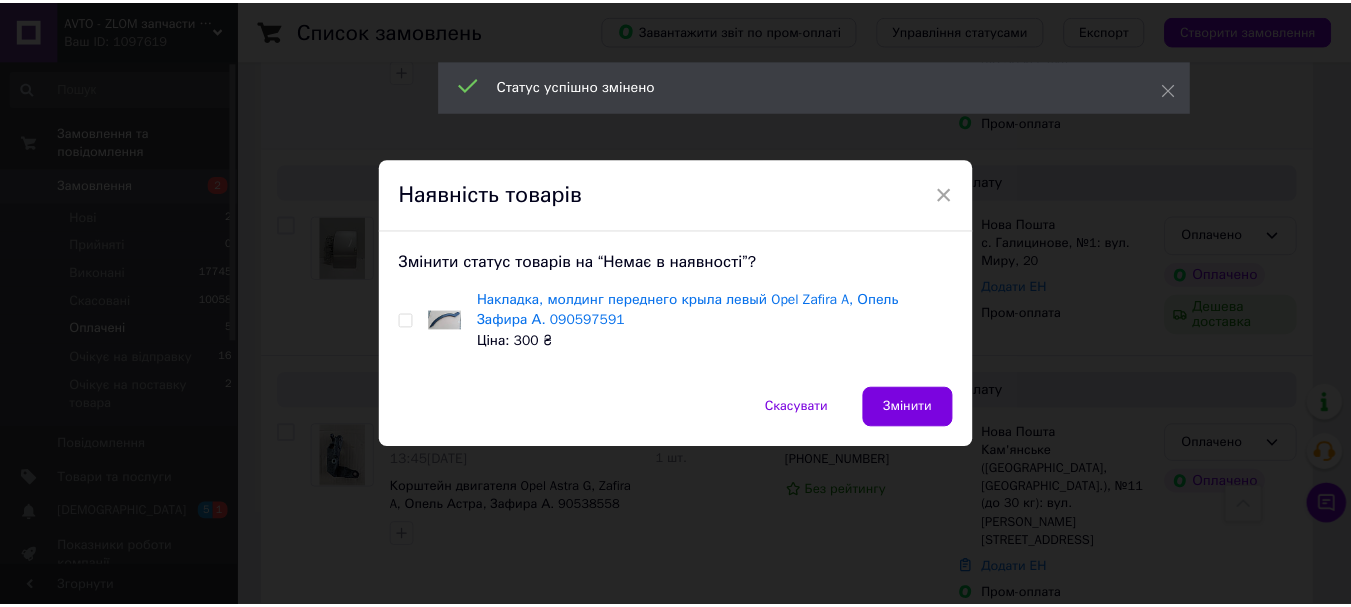 scroll, scrollTop: 459, scrollLeft: 0, axis: vertical 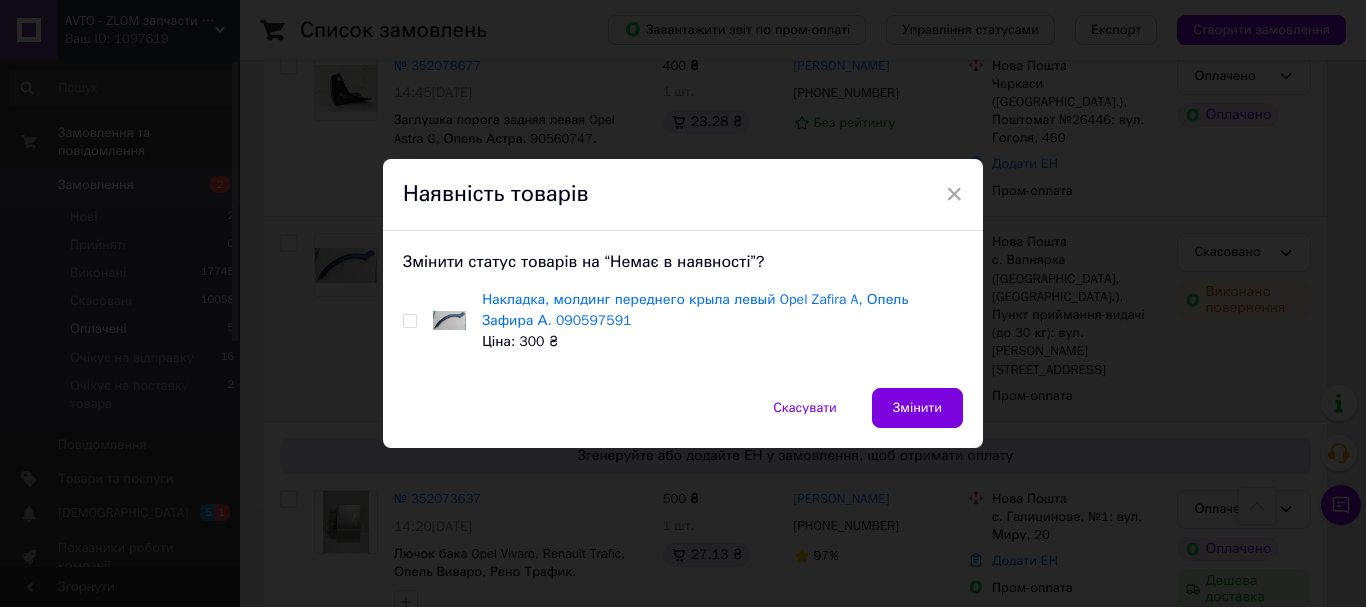 click at bounding box center (409, 321) 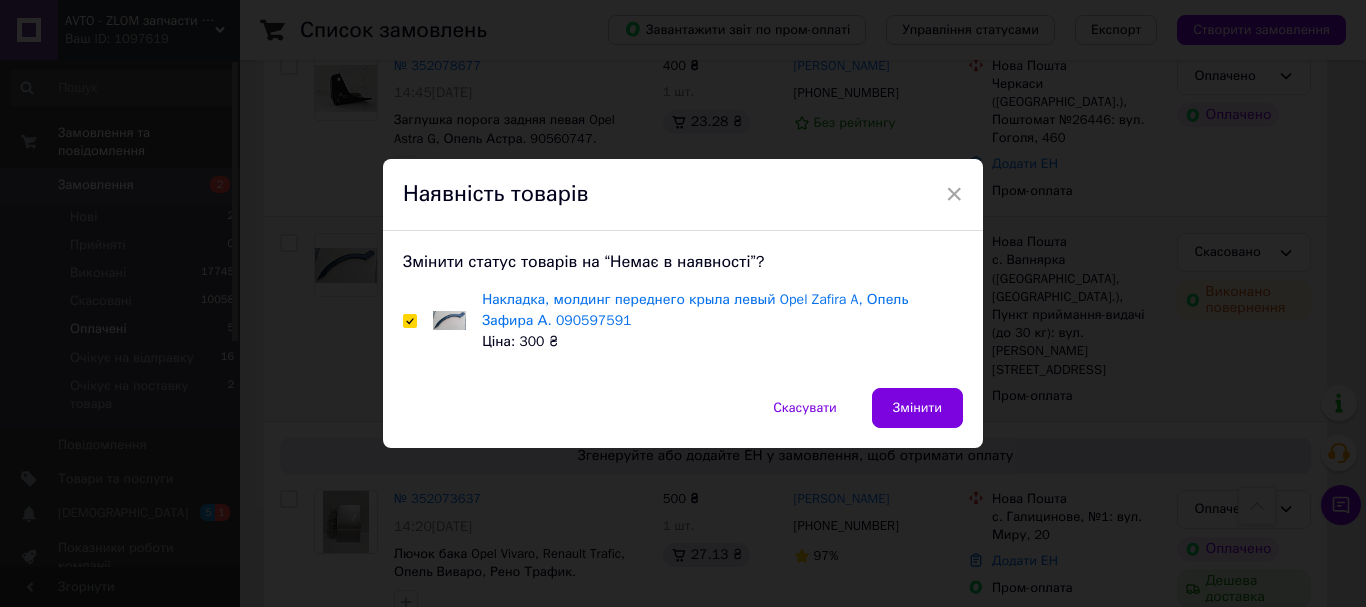checkbox on "true" 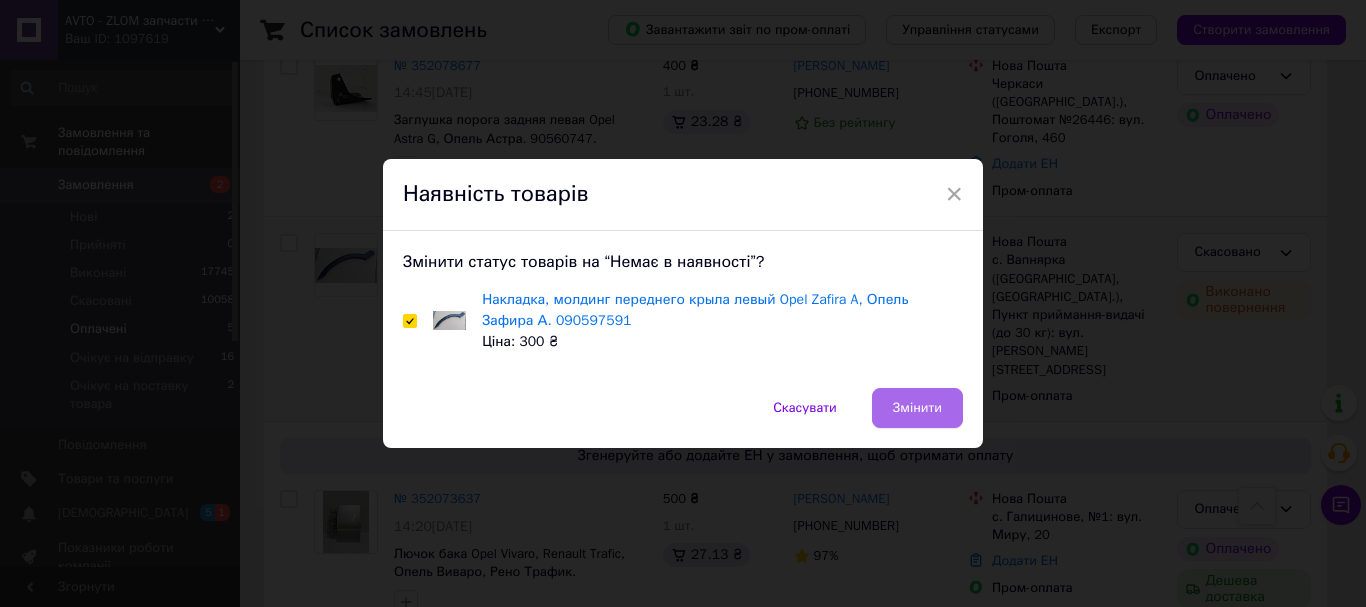 click on "Змінити" at bounding box center (917, 408) 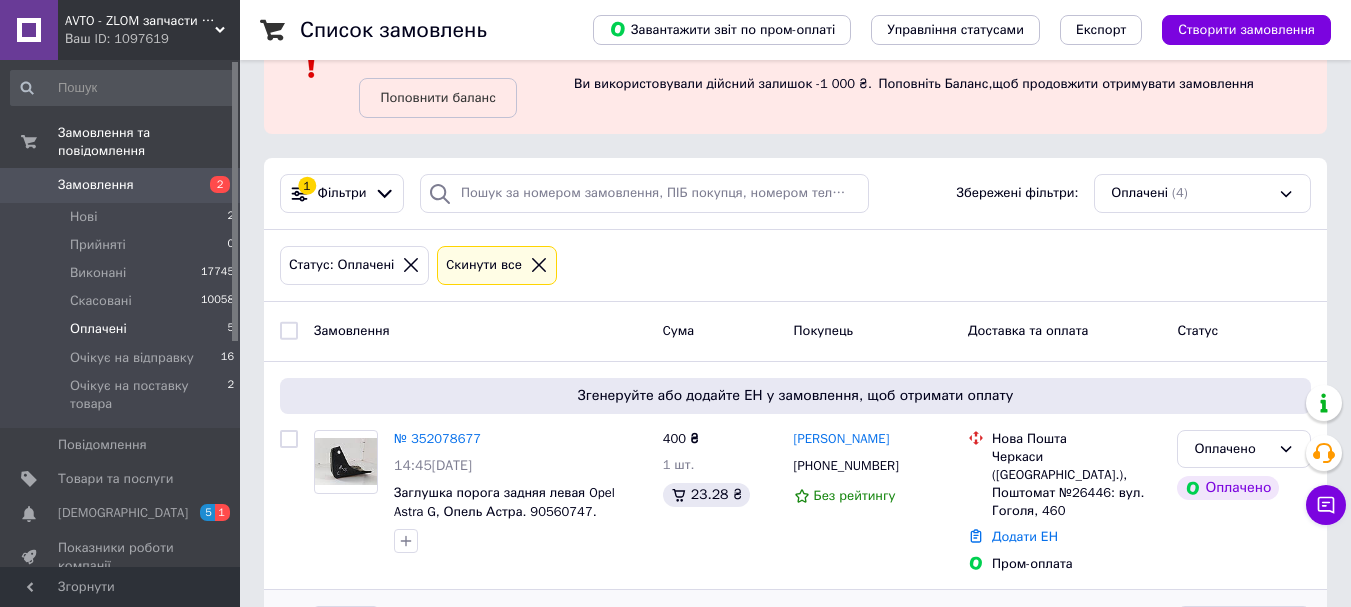 scroll, scrollTop: 286, scrollLeft: 0, axis: vertical 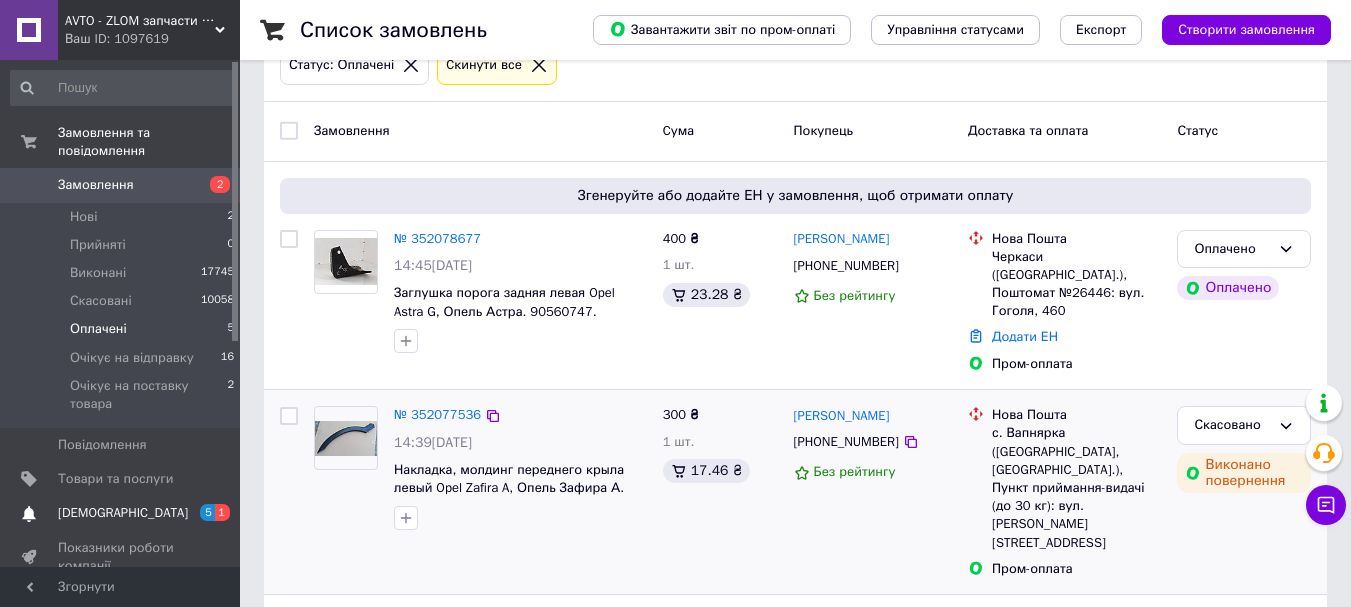 click on "[DEMOGRAPHIC_DATA]" at bounding box center (123, 513) 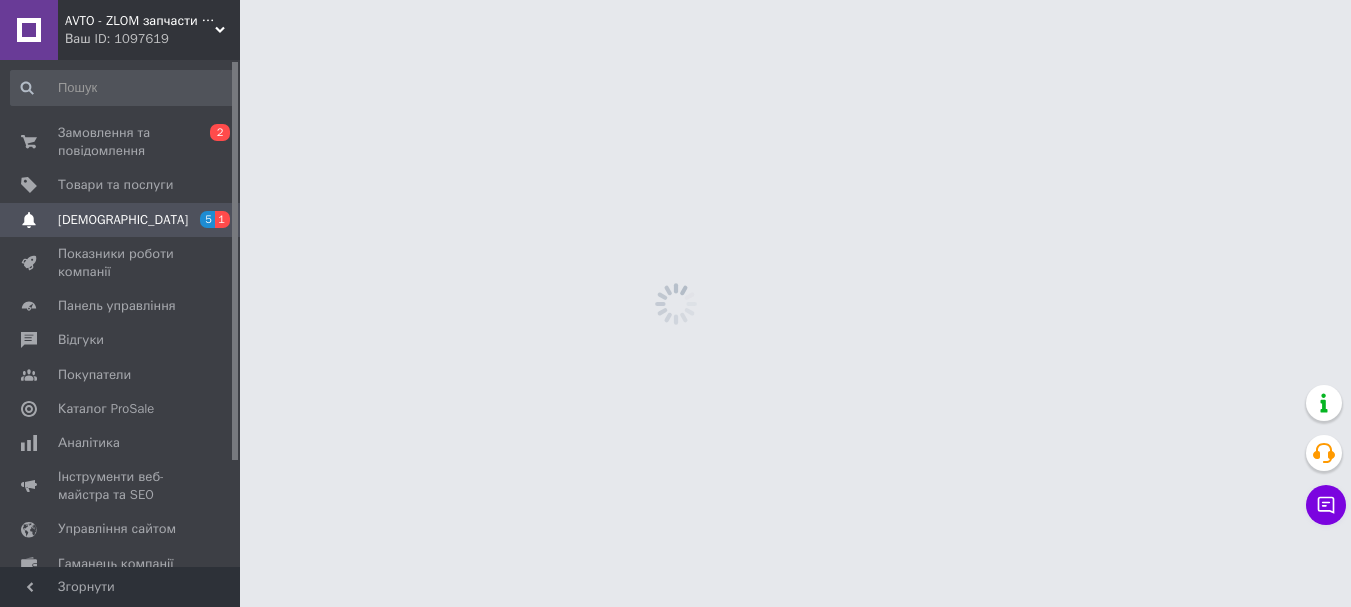 scroll, scrollTop: 0, scrollLeft: 0, axis: both 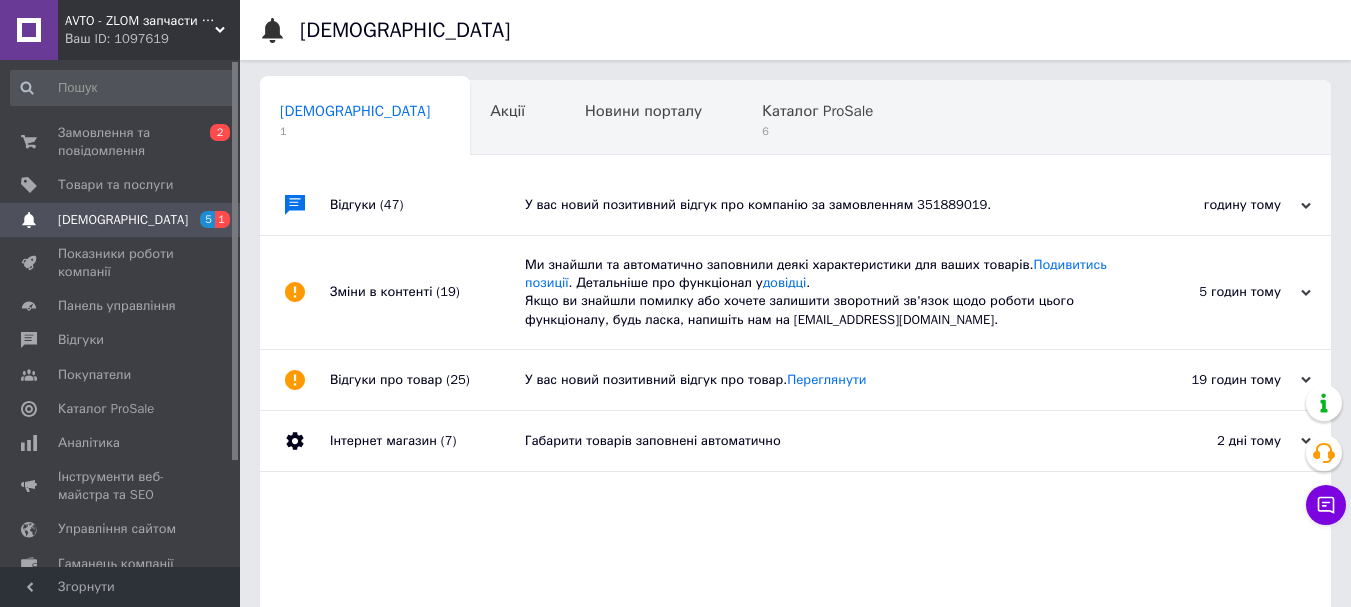 click on "У вас новий позитивний відгук про компанію за замовленням 351889019." at bounding box center [818, 205] 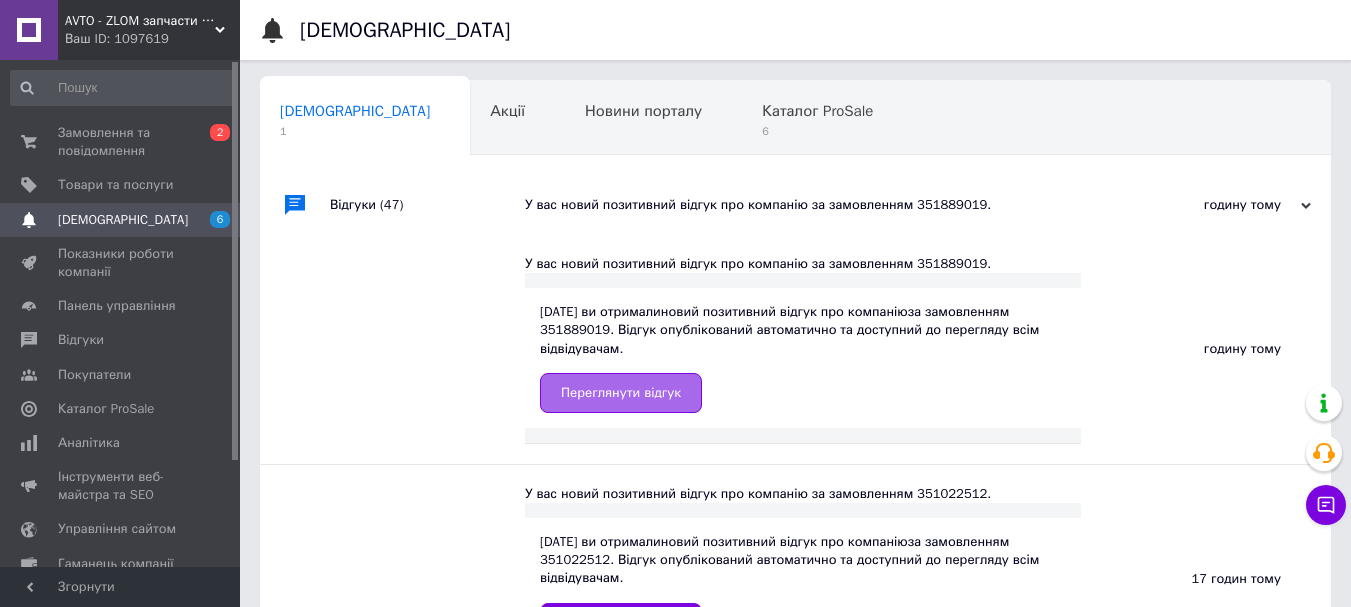 click on "Переглянути відгук" at bounding box center (621, 393) 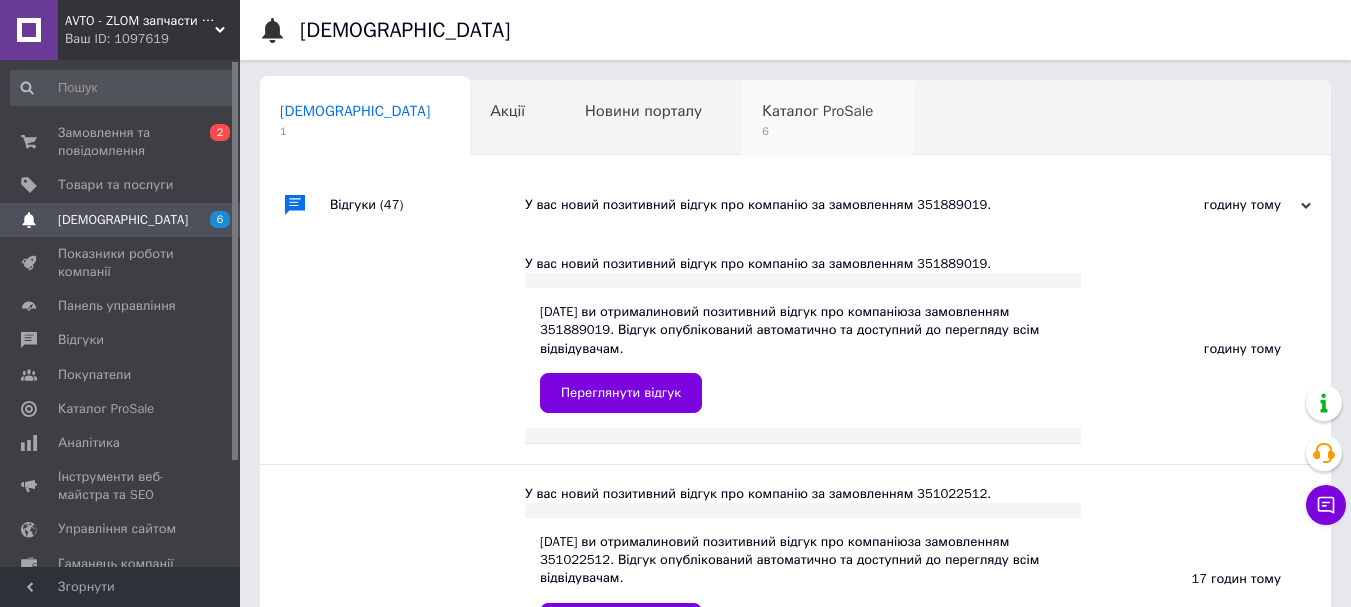 click on "Каталог ProSale" at bounding box center (817, 111) 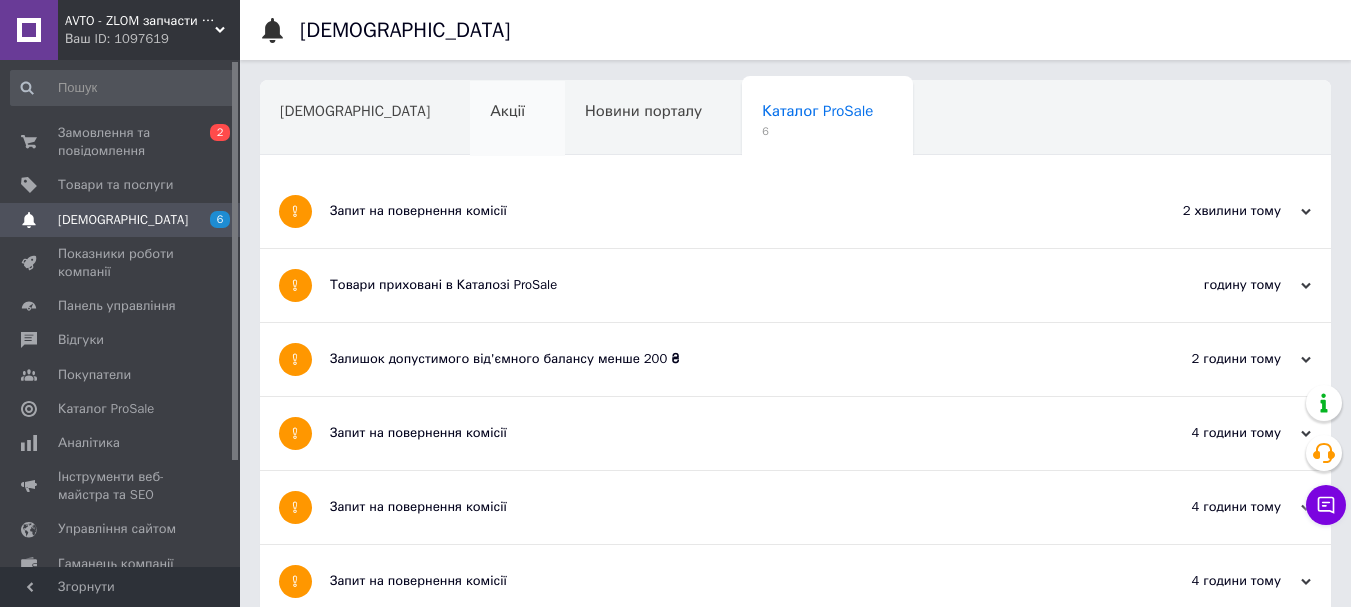 click on "Акції" at bounding box center (507, 111) 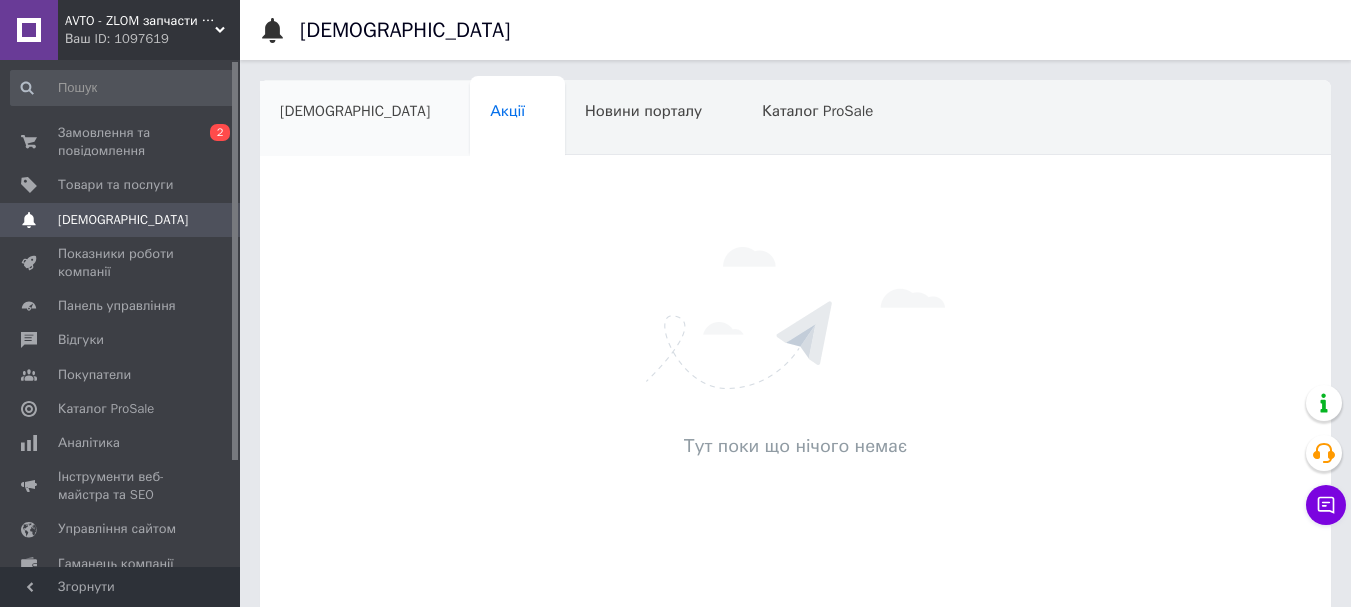 click on "[DEMOGRAPHIC_DATA]" at bounding box center [355, 111] 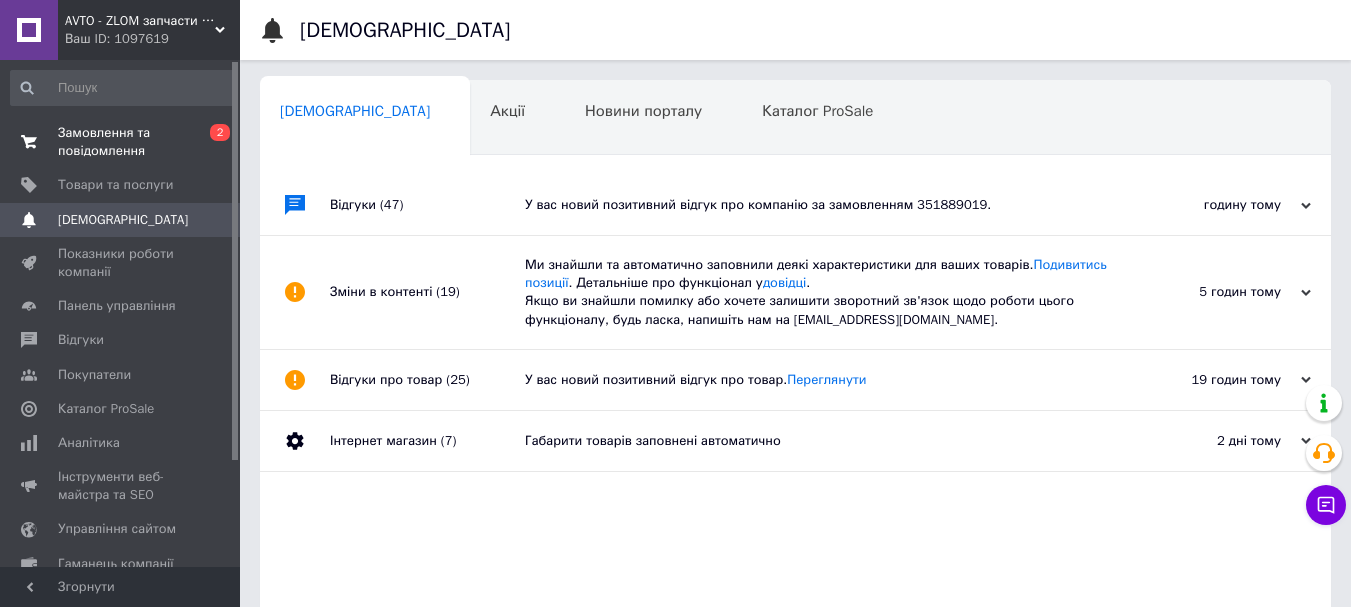 click on "Замовлення та повідомлення" at bounding box center [121, 142] 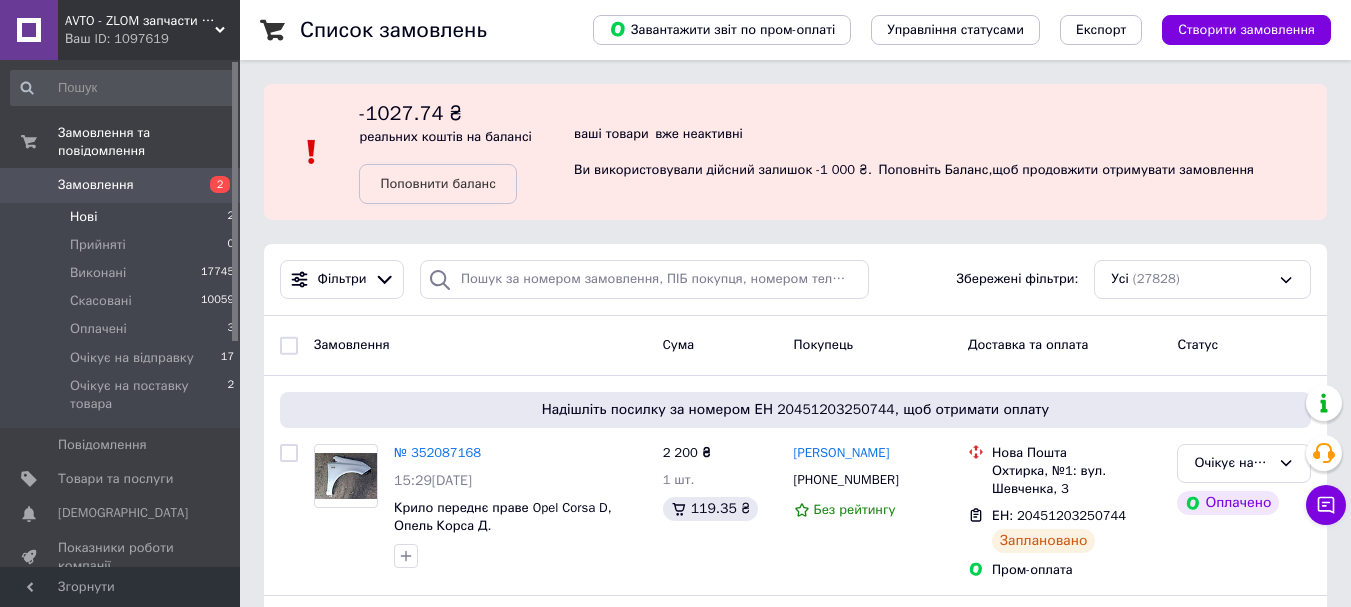 click on "Нові 2" at bounding box center (123, 217) 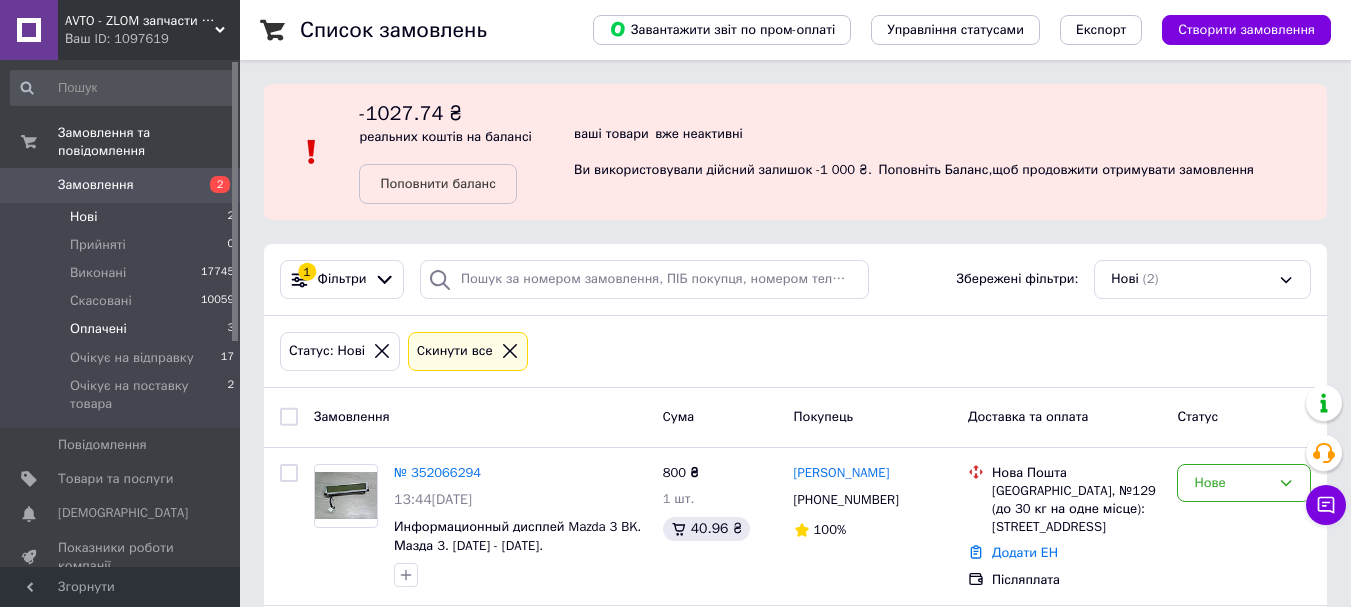 click on "Оплачені" at bounding box center [98, 329] 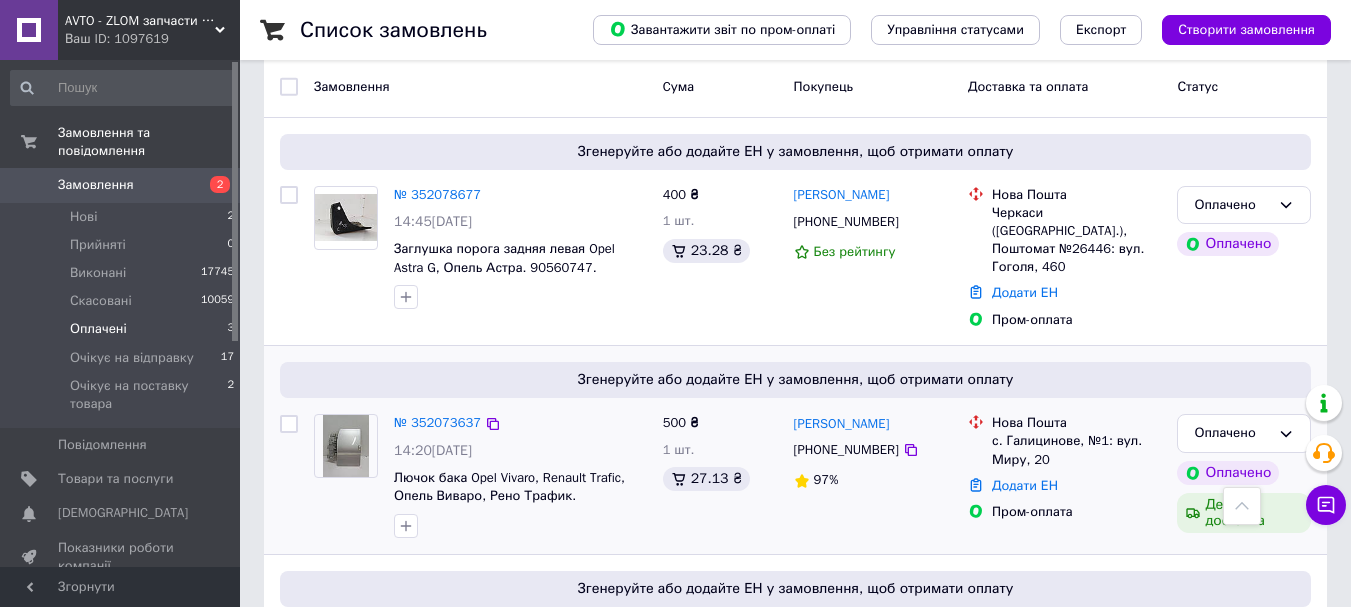 scroll, scrollTop: 230, scrollLeft: 0, axis: vertical 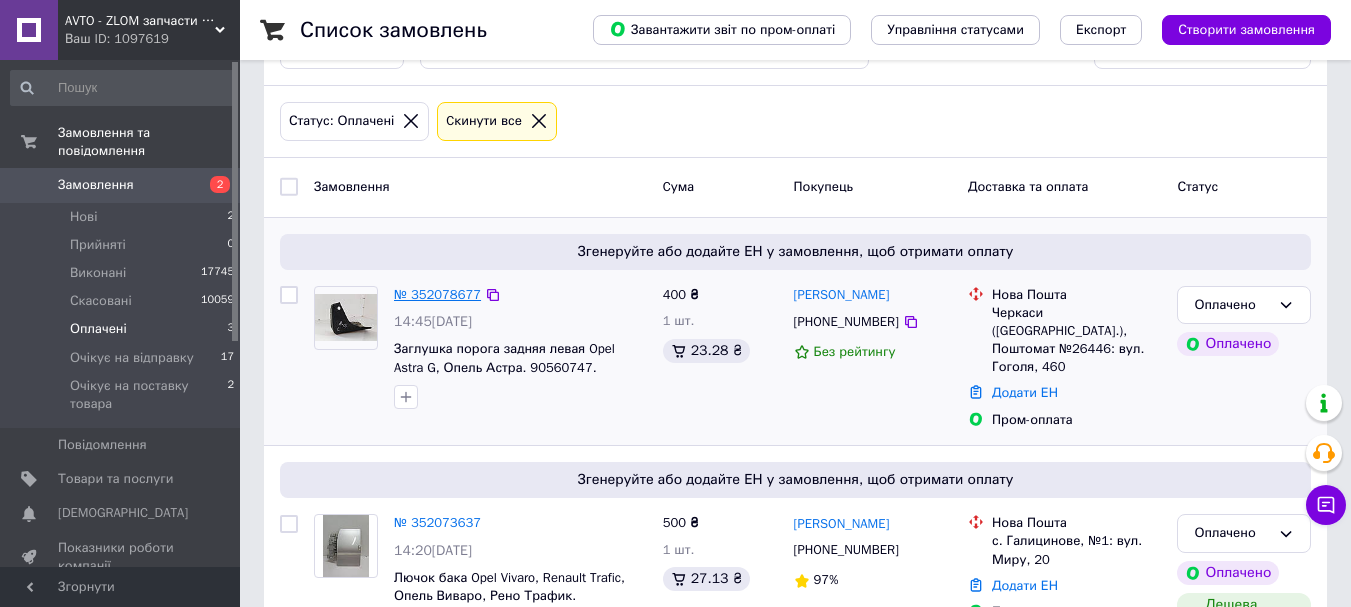 click on "№ 352078677" at bounding box center [437, 294] 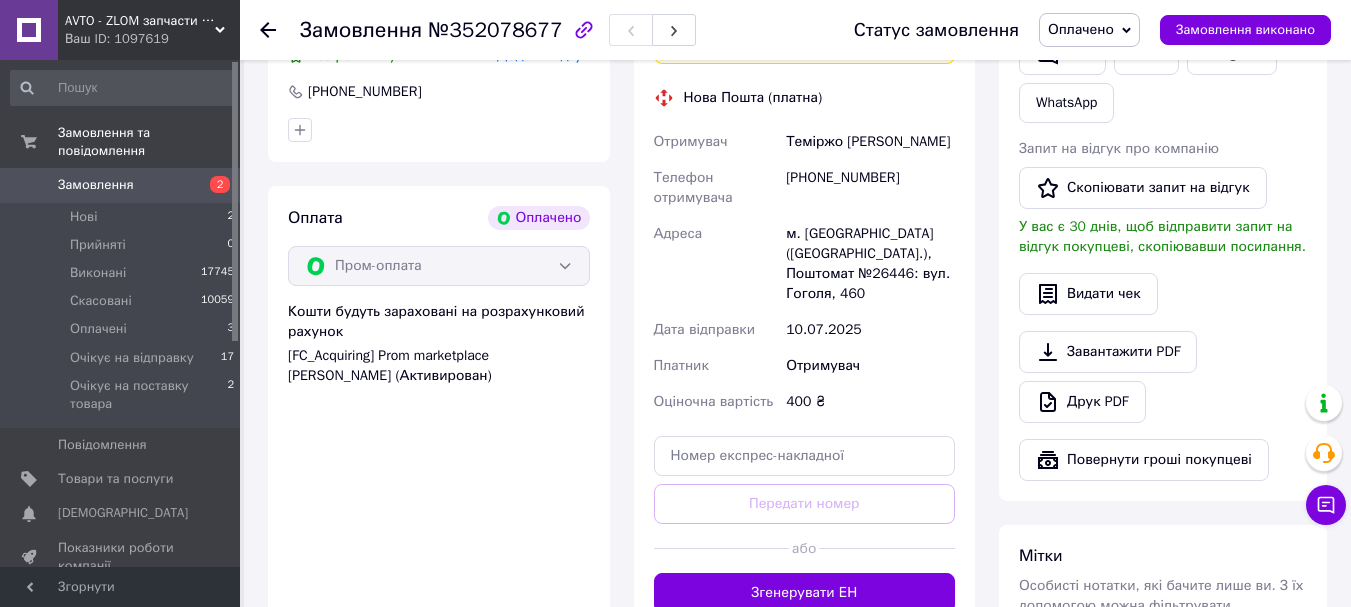 scroll, scrollTop: 630, scrollLeft: 0, axis: vertical 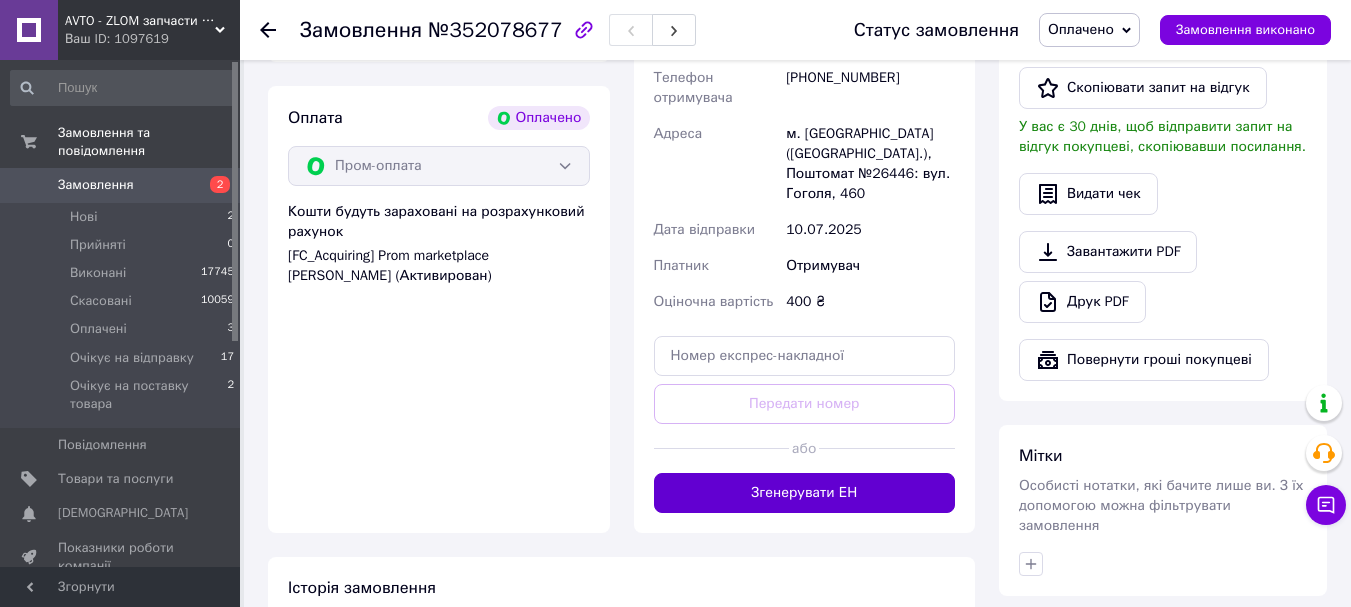 click on "Згенерувати ЕН" at bounding box center (805, 493) 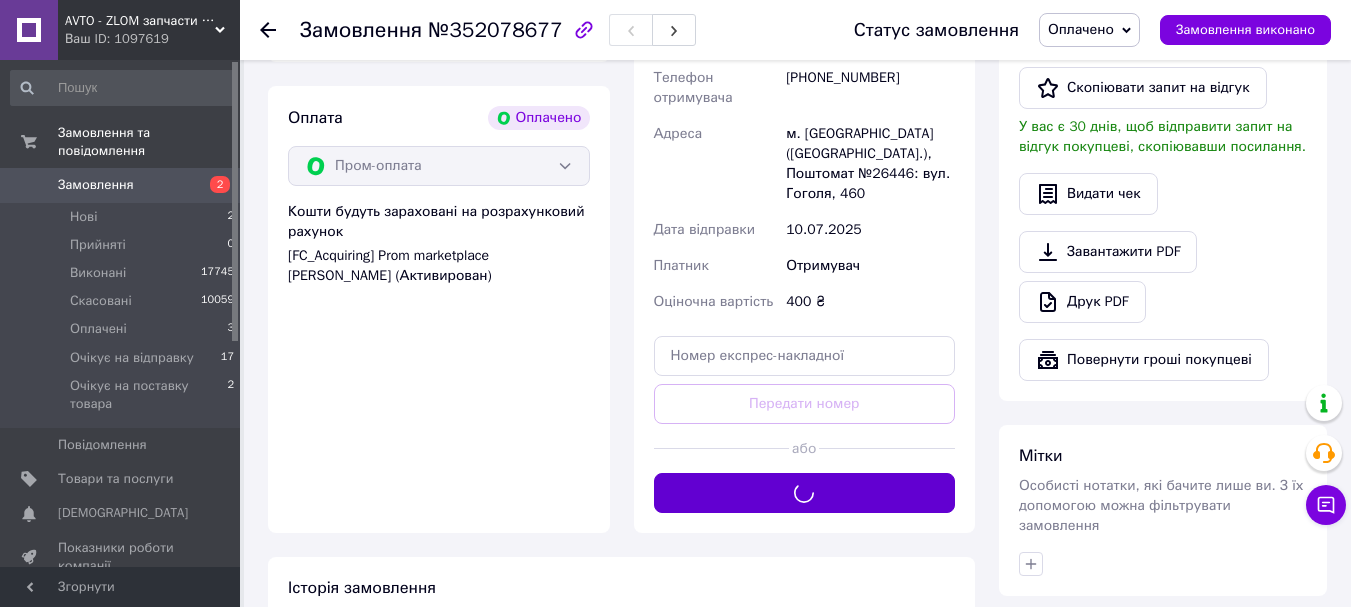 scroll, scrollTop: 430, scrollLeft: 0, axis: vertical 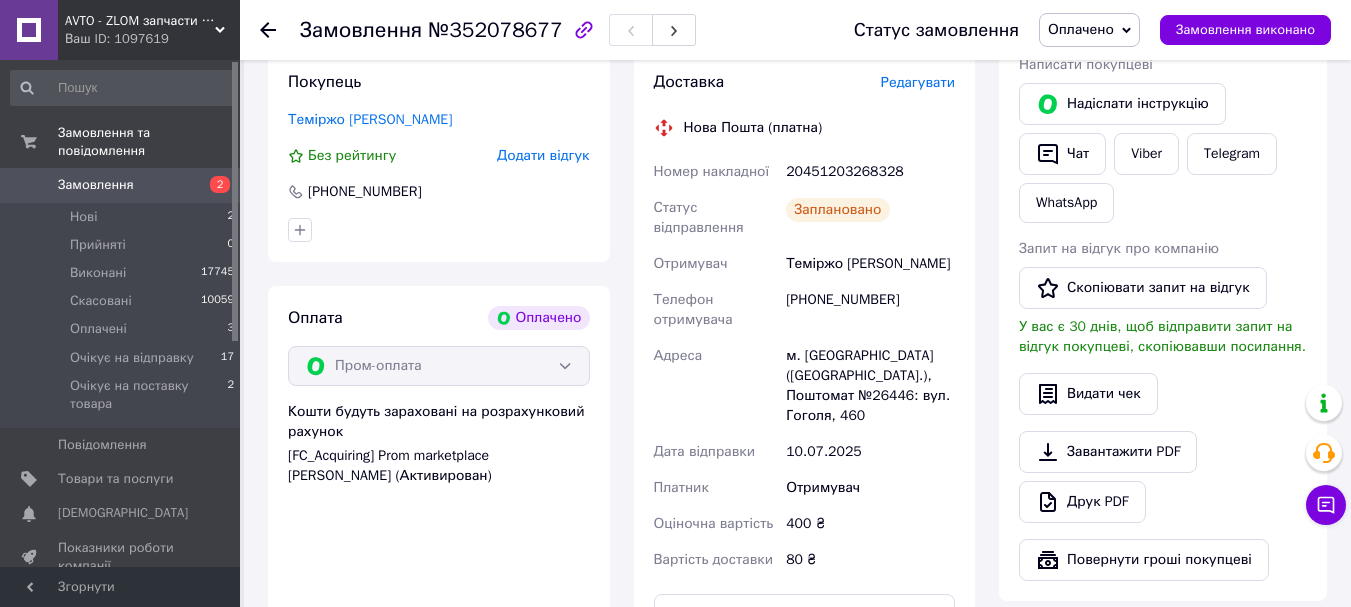 click on "Оплачено" at bounding box center [1081, 29] 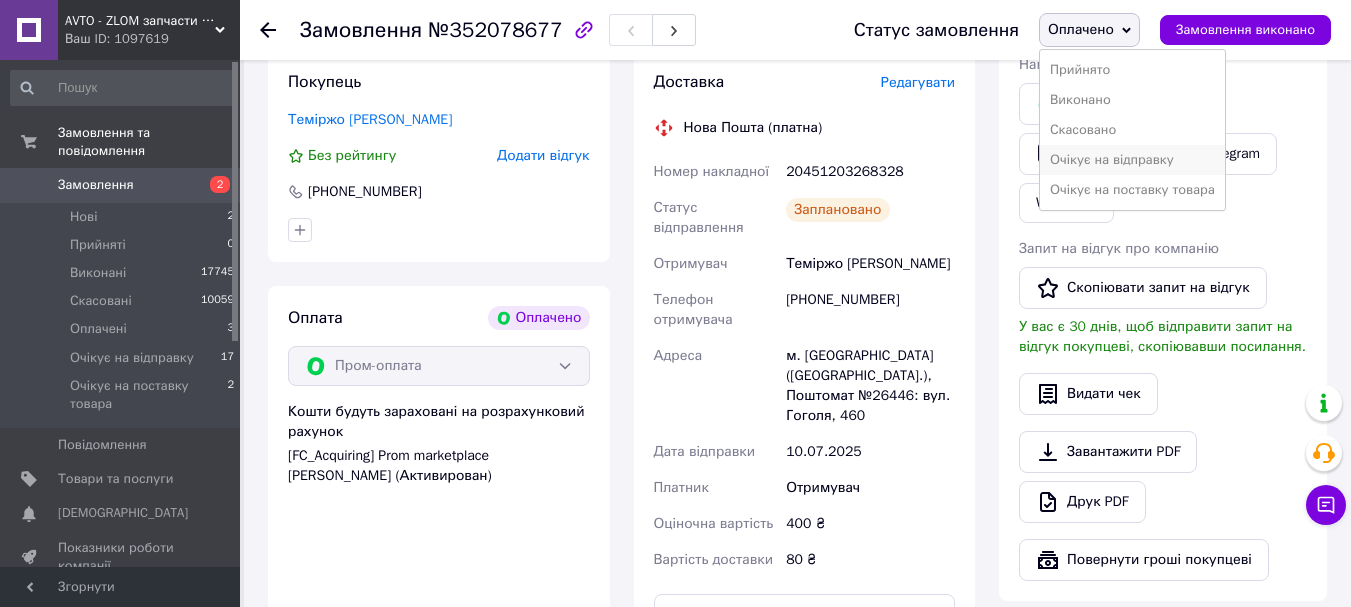 click on "Очікує на відправку" at bounding box center [1132, 160] 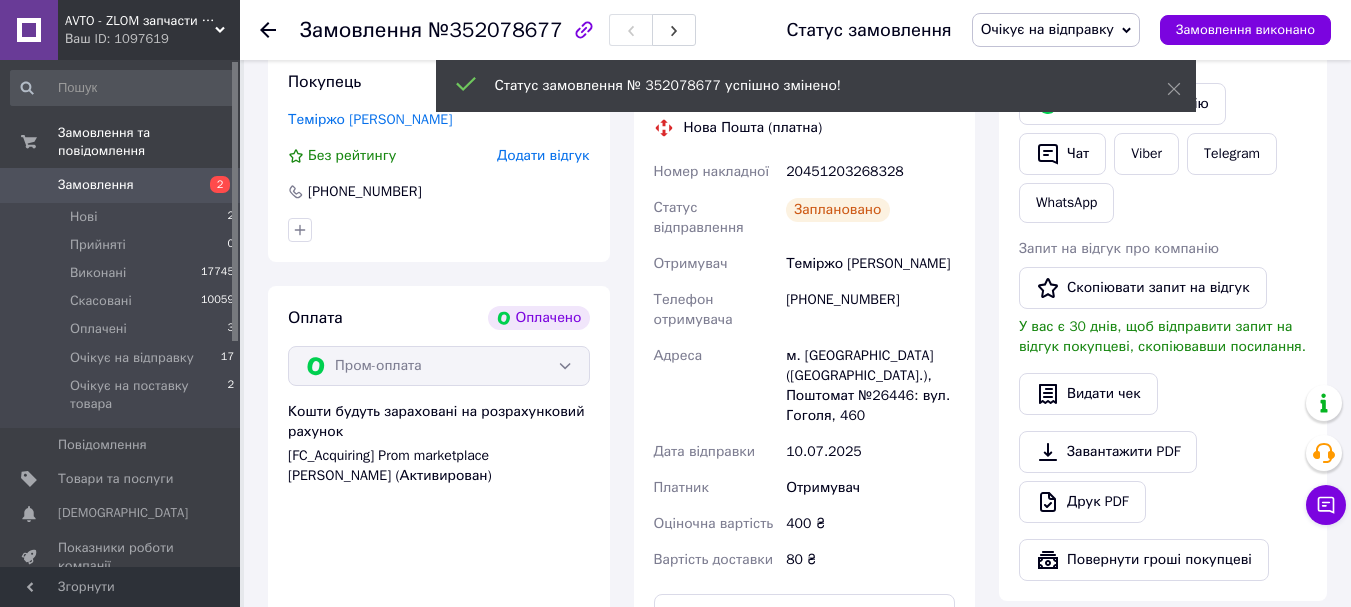 click 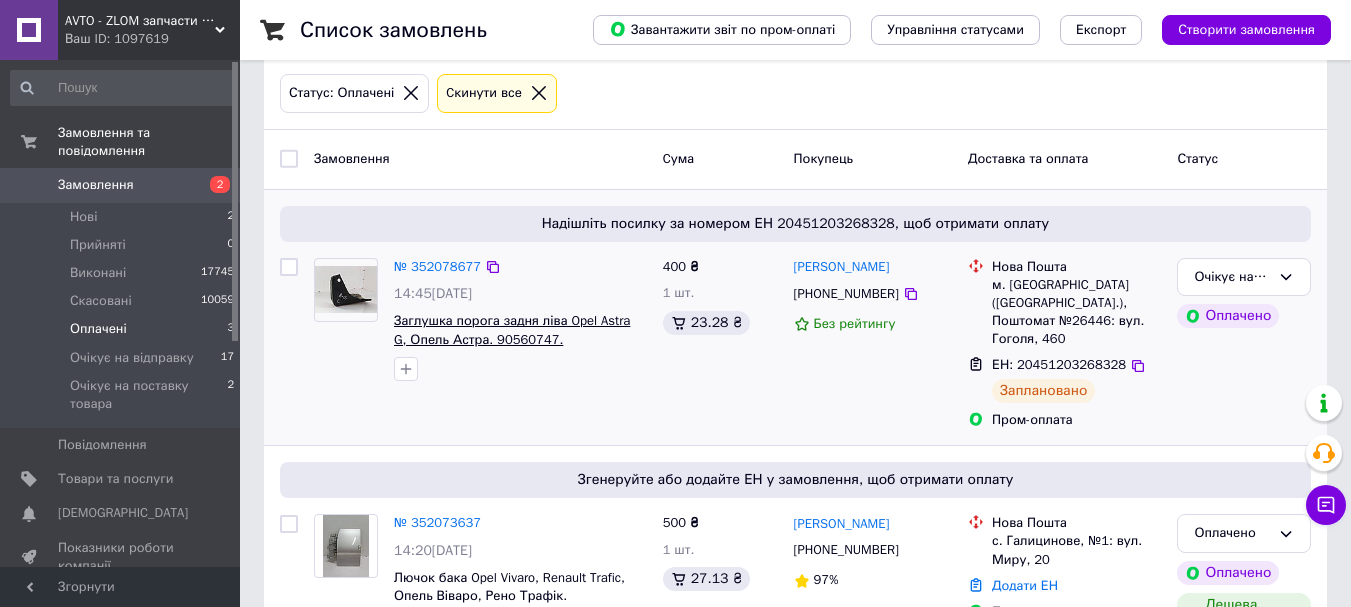 scroll, scrollTop: 458, scrollLeft: 0, axis: vertical 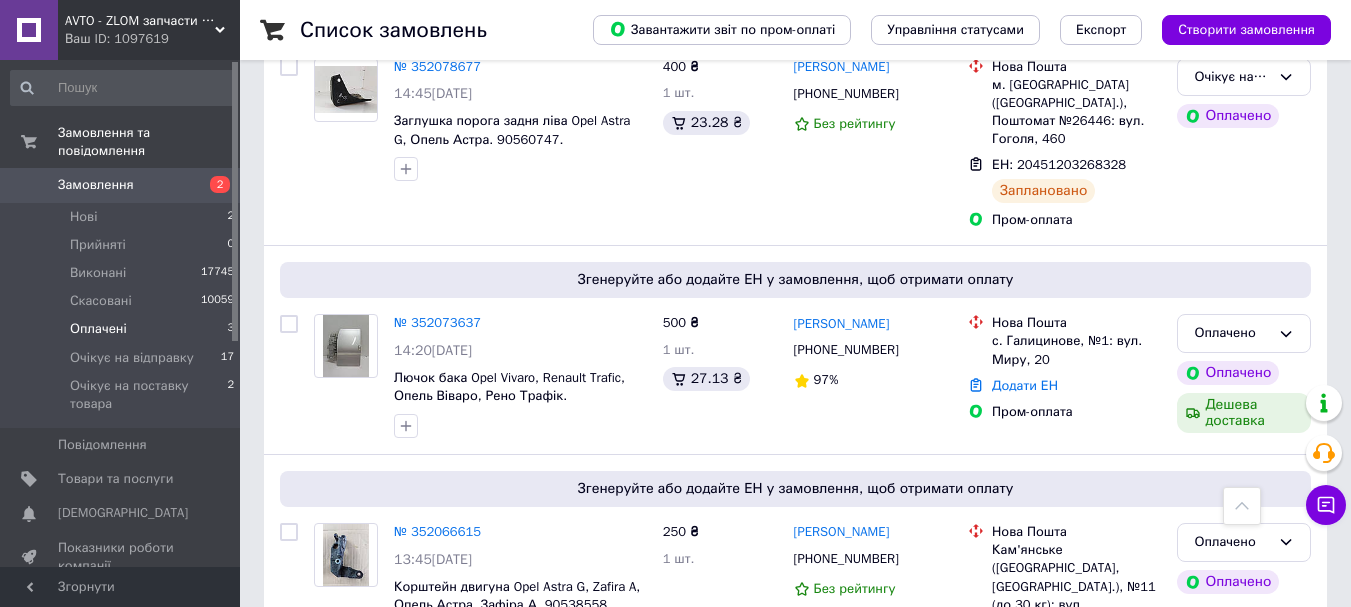 click on "Оплачені" at bounding box center (98, 329) 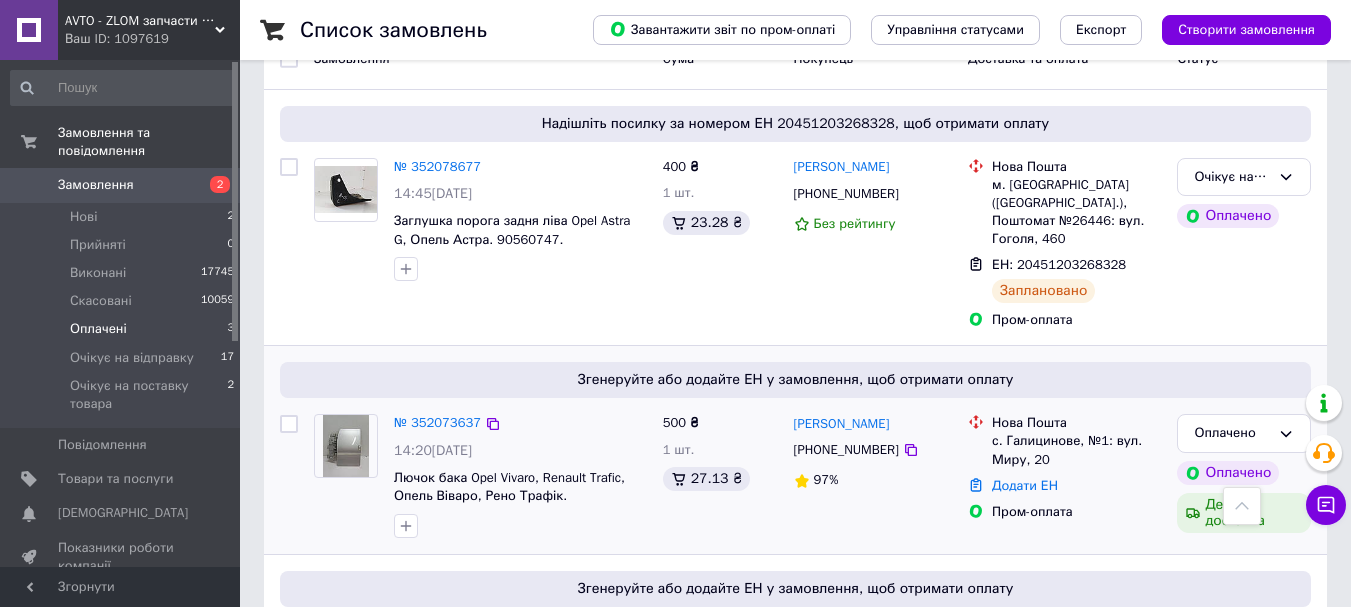 scroll, scrollTop: 258, scrollLeft: 0, axis: vertical 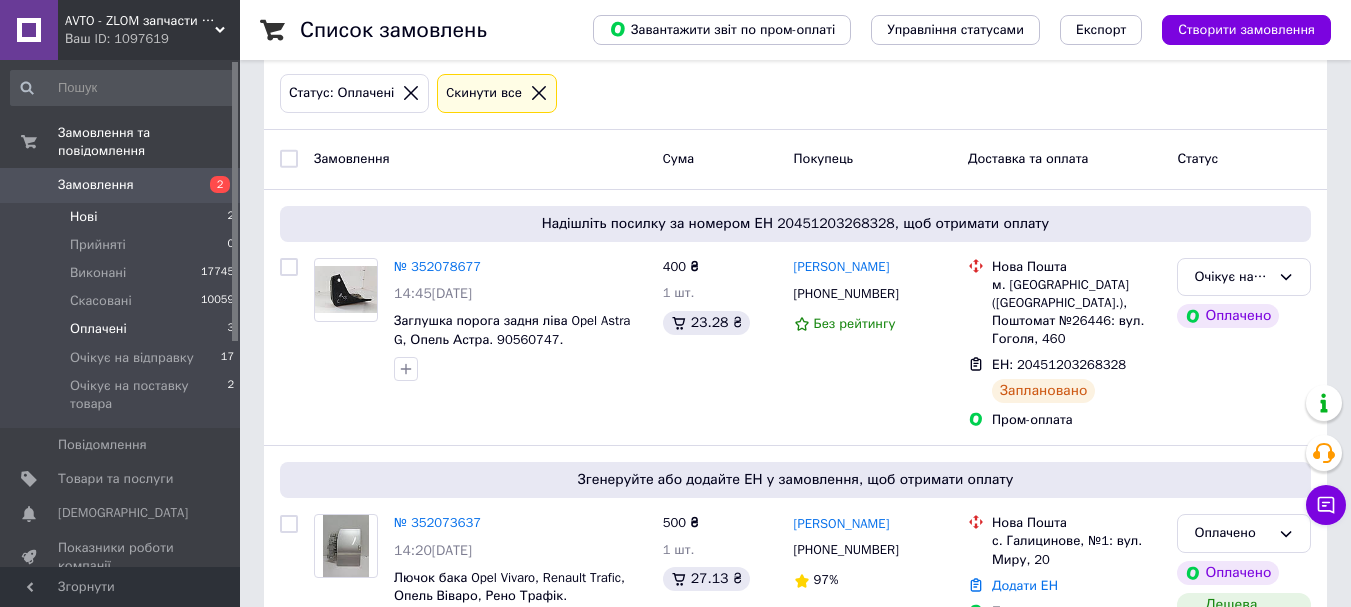 click on "Нові 2" at bounding box center (123, 217) 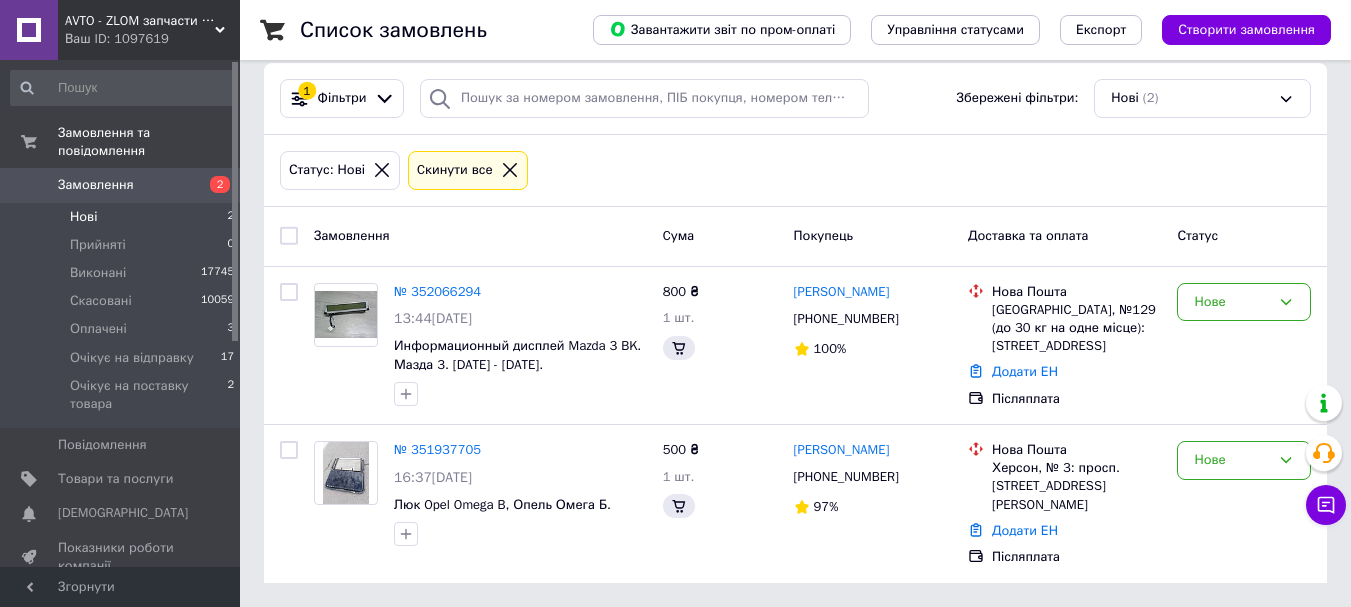 scroll, scrollTop: 0, scrollLeft: 0, axis: both 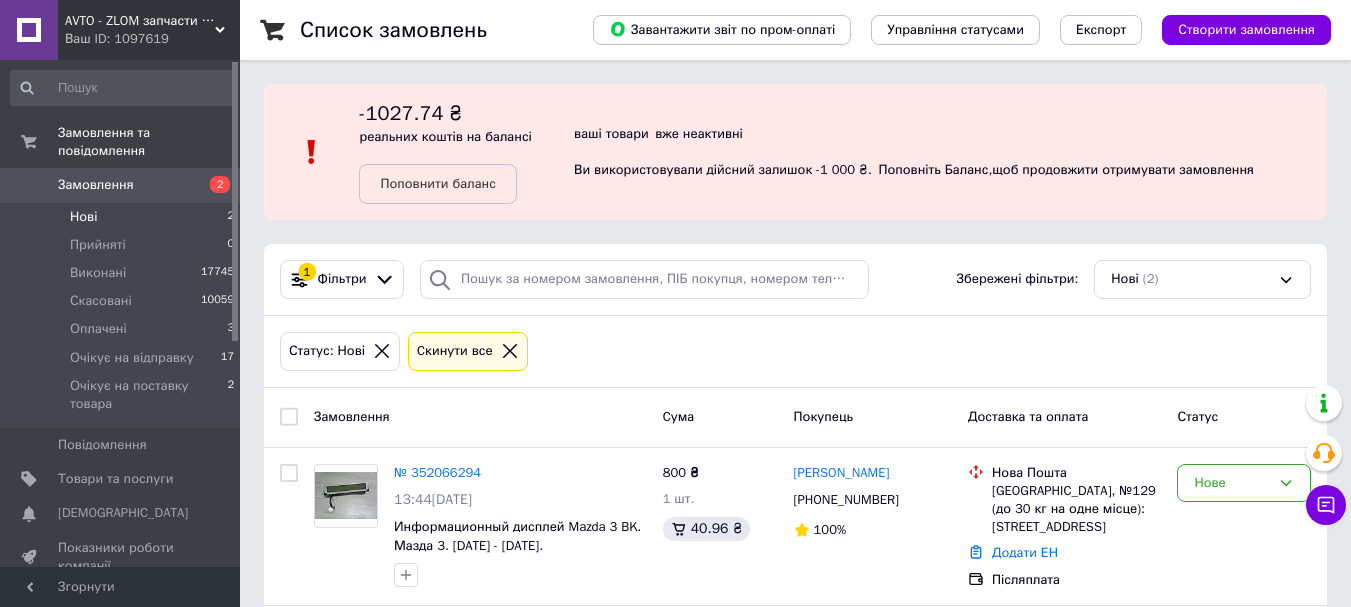 click on "Замовлення 2" at bounding box center (123, 185) 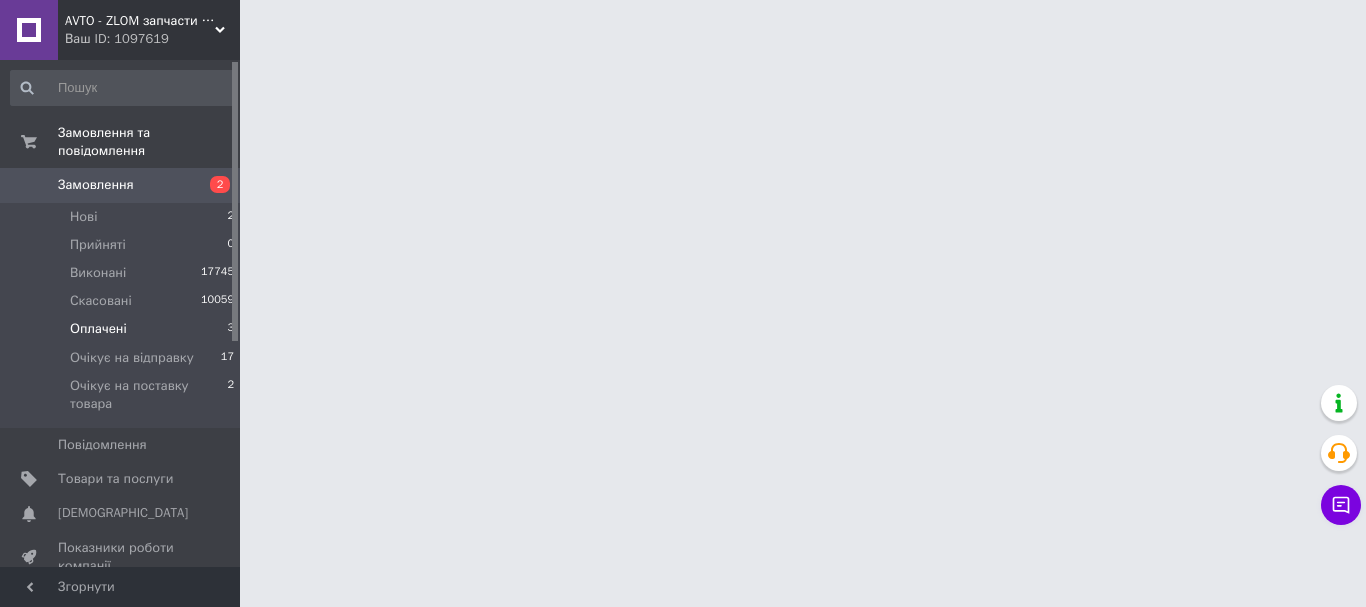 click on "Оплачені" at bounding box center [98, 329] 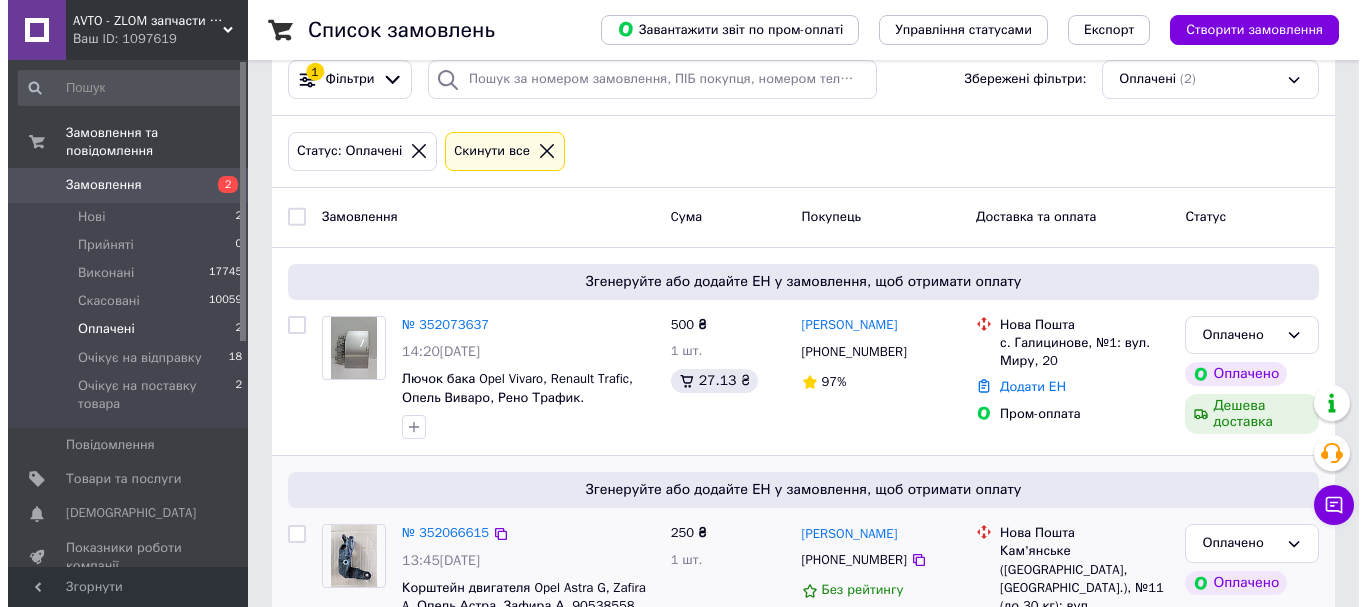scroll, scrollTop: 319, scrollLeft: 0, axis: vertical 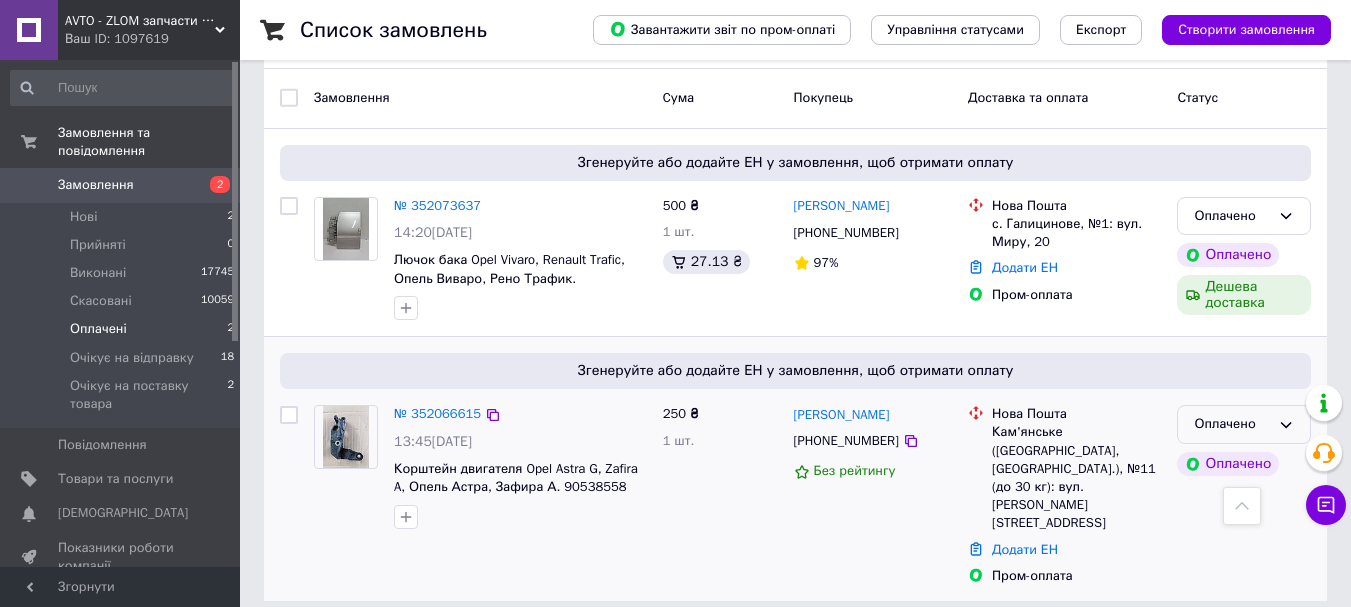 click on "Оплачено" at bounding box center (1232, 424) 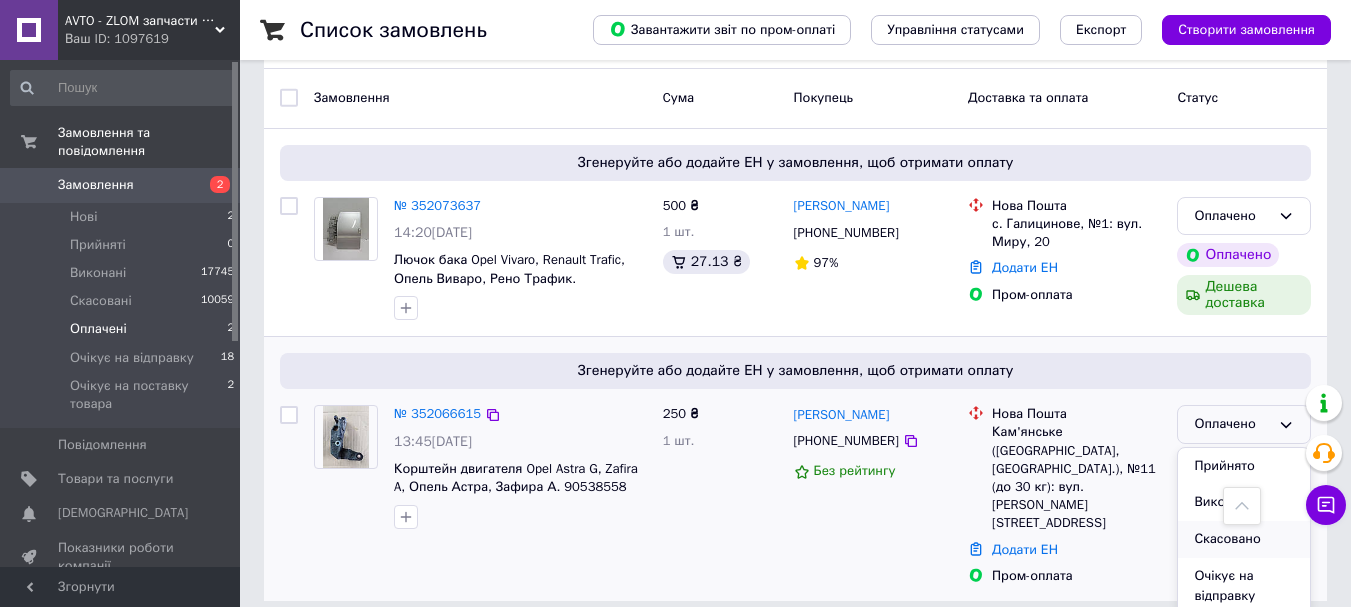 click on "Скасовано" at bounding box center [1244, 539] 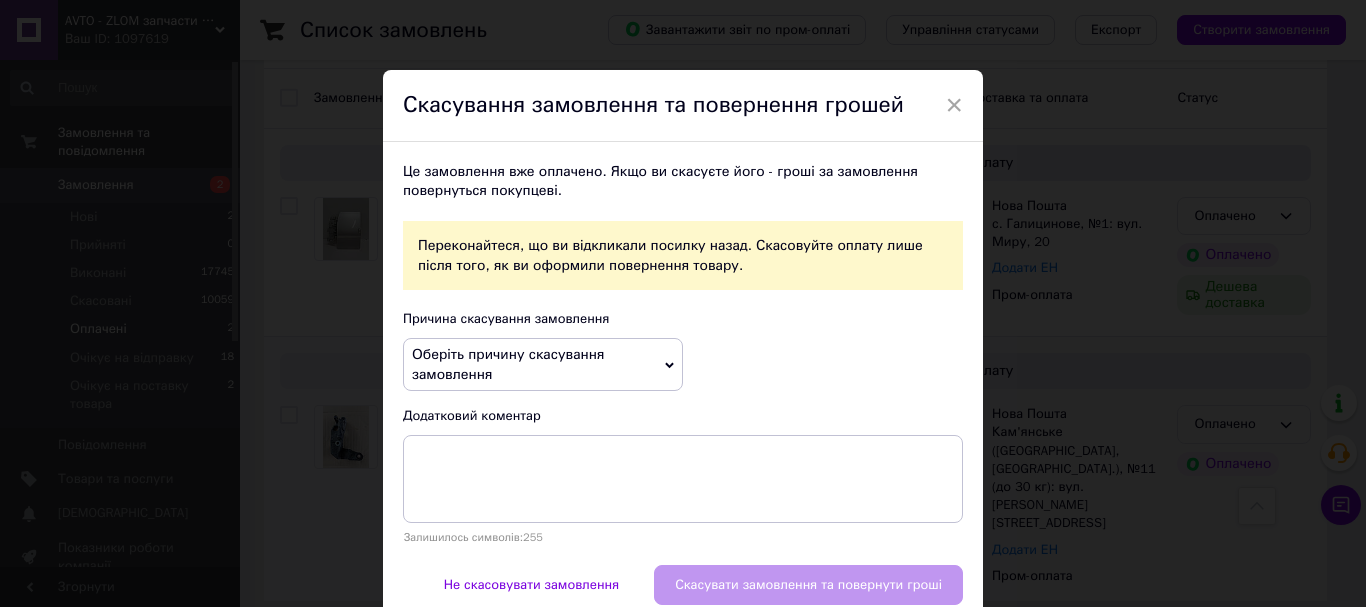 click on "Це замовлення вже оплачено. Якщо ви скасуєте його - гроші за замовлення повернуться покупцеві. Переконайтеся, що ви відкликали посилку назад. Скасовуйте оплату лише після того,
як ви оформили повернення товару. Причина скасування замовлення Оберіть причину скасування замовлення Немає в наявності Немає різновиду товару На прохання покупця Замовлення-дублікат Не виходить додзвонитися Інше Додатковий коментар Залишилось символів:  255" at bounding box center (683, 353) 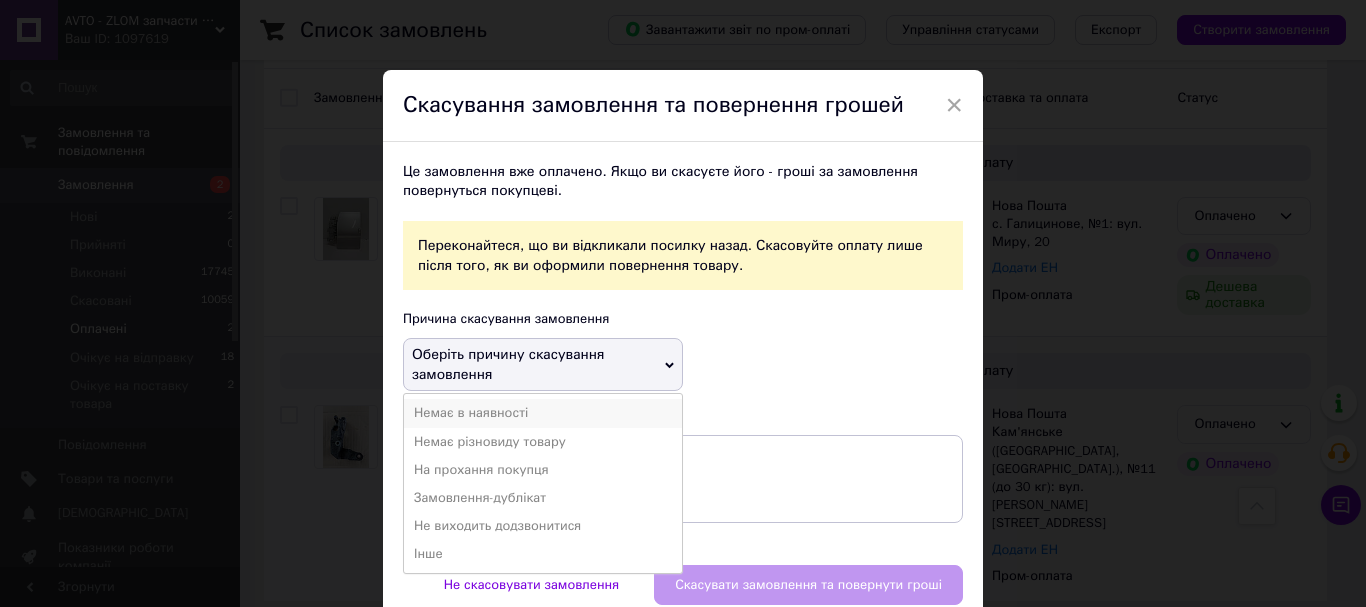 click on "Немає в наявності" at bounding box center (543, 413) 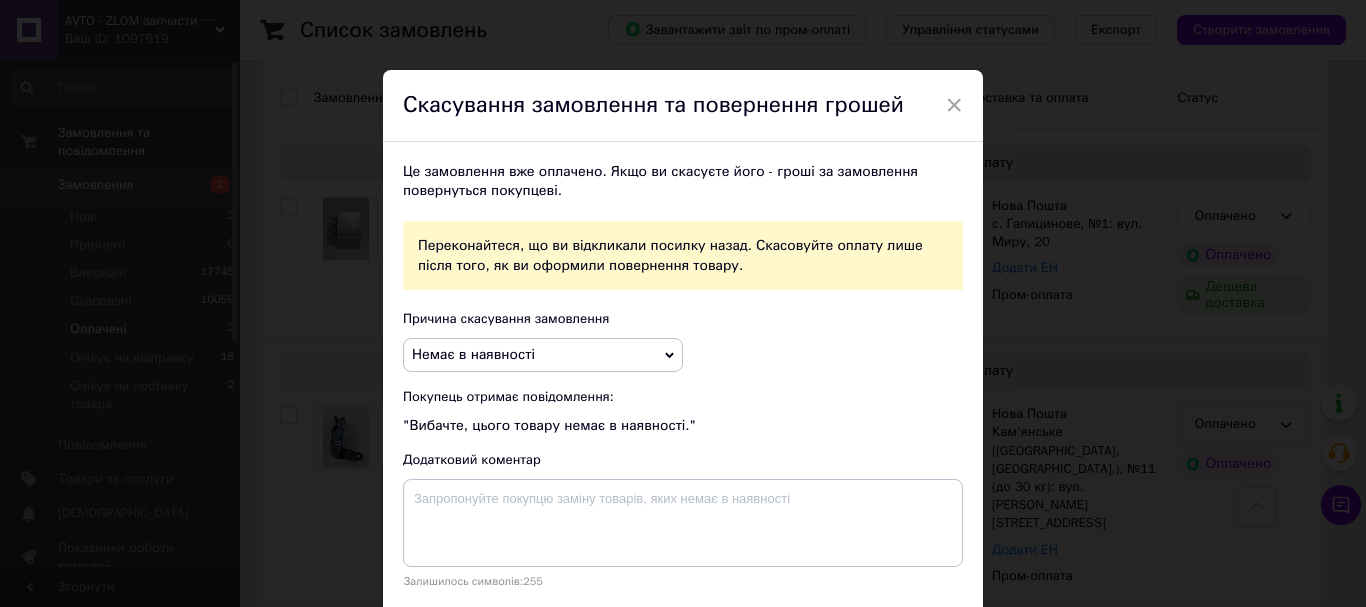 scroll, scrollTop: 128, scrollLeft: 0, axis: vertical 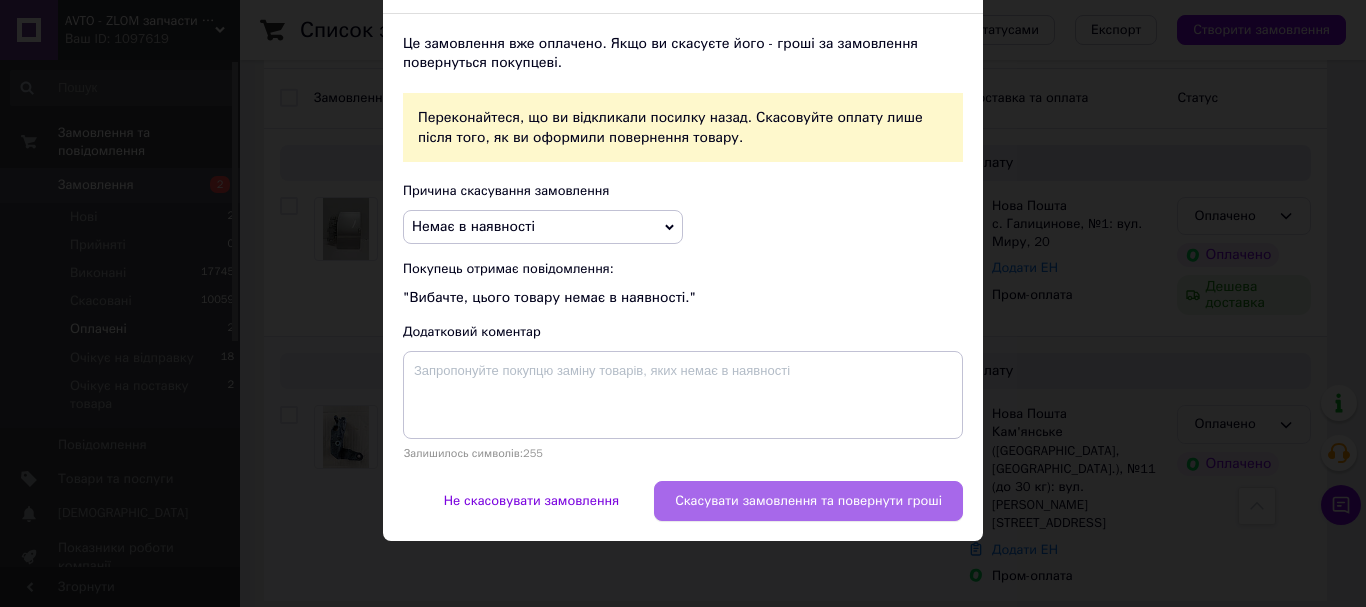 click on "Скасувати замовлення та повернути гроші" at bounding box center (808, 501) 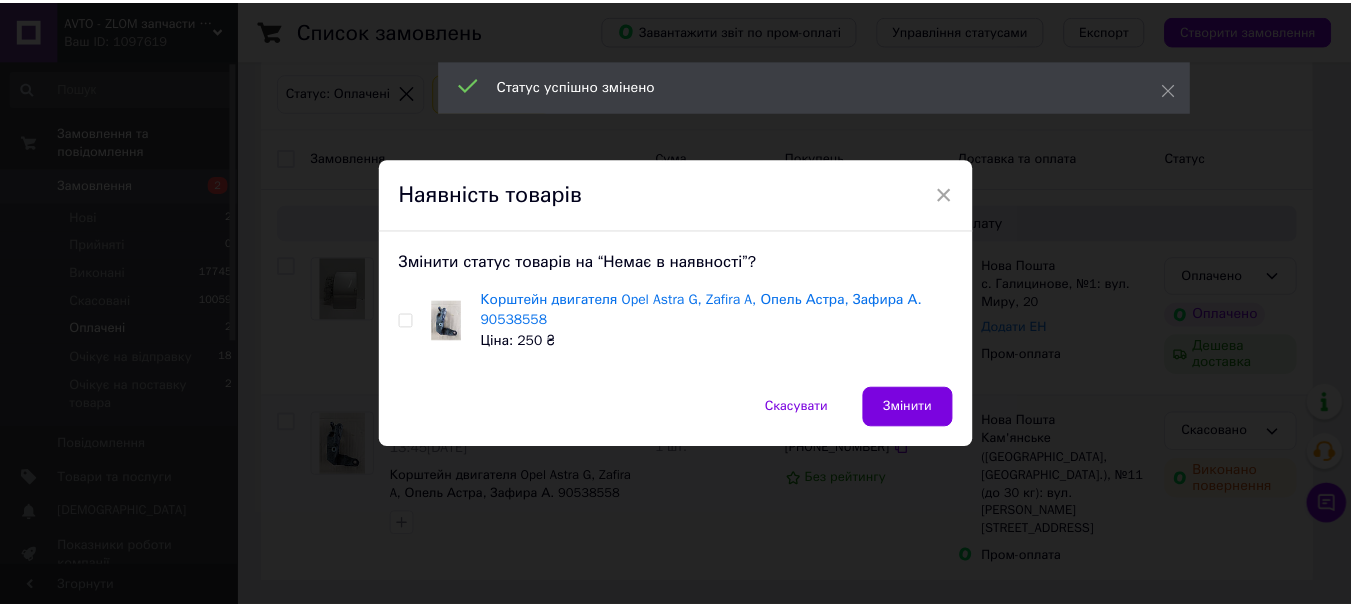 scroll, scrollTop: 241, scrollLeft: 0, axis: vertical 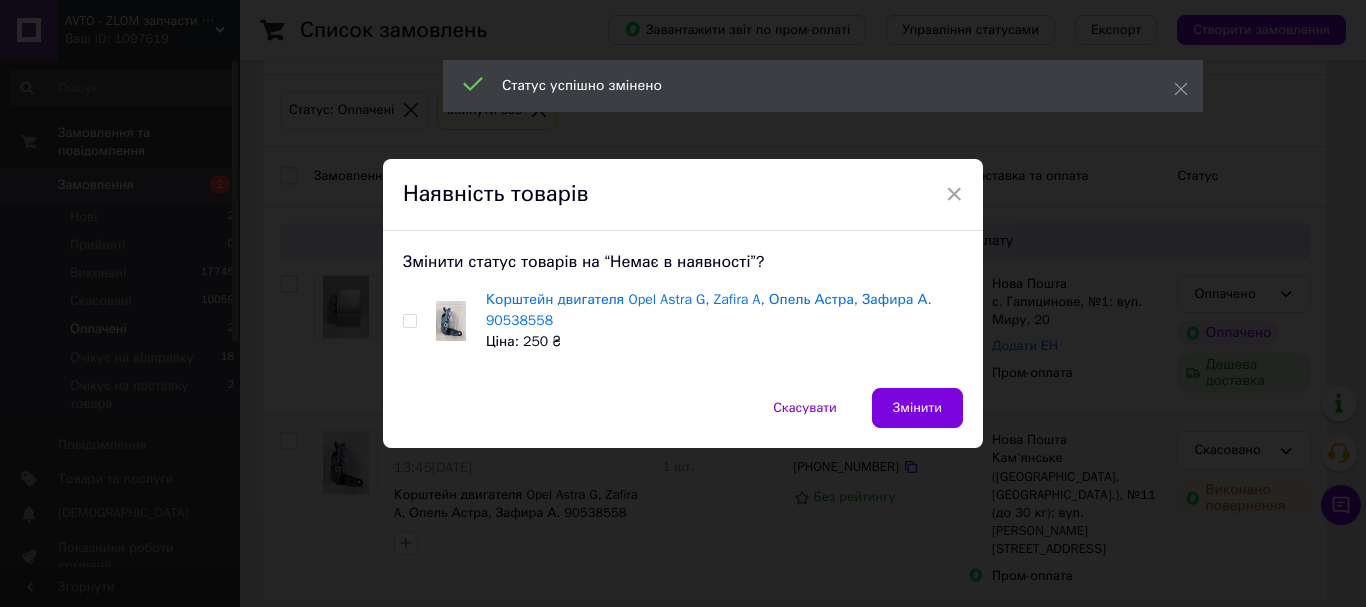 click on "Корштейн двигателя Opel Astra G, Zafira A, Опель Астра, Зафира А. 90538558 Ціна: 250 ₴" at bounding box center [683, 320] 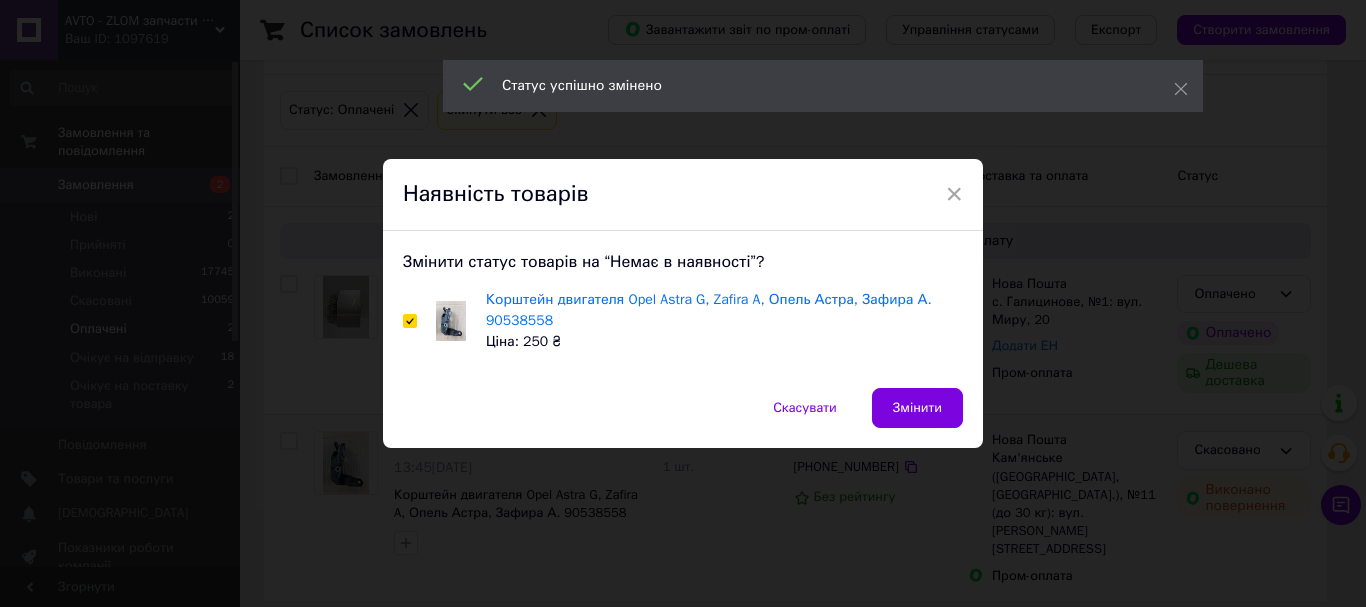 checkbox on "true" 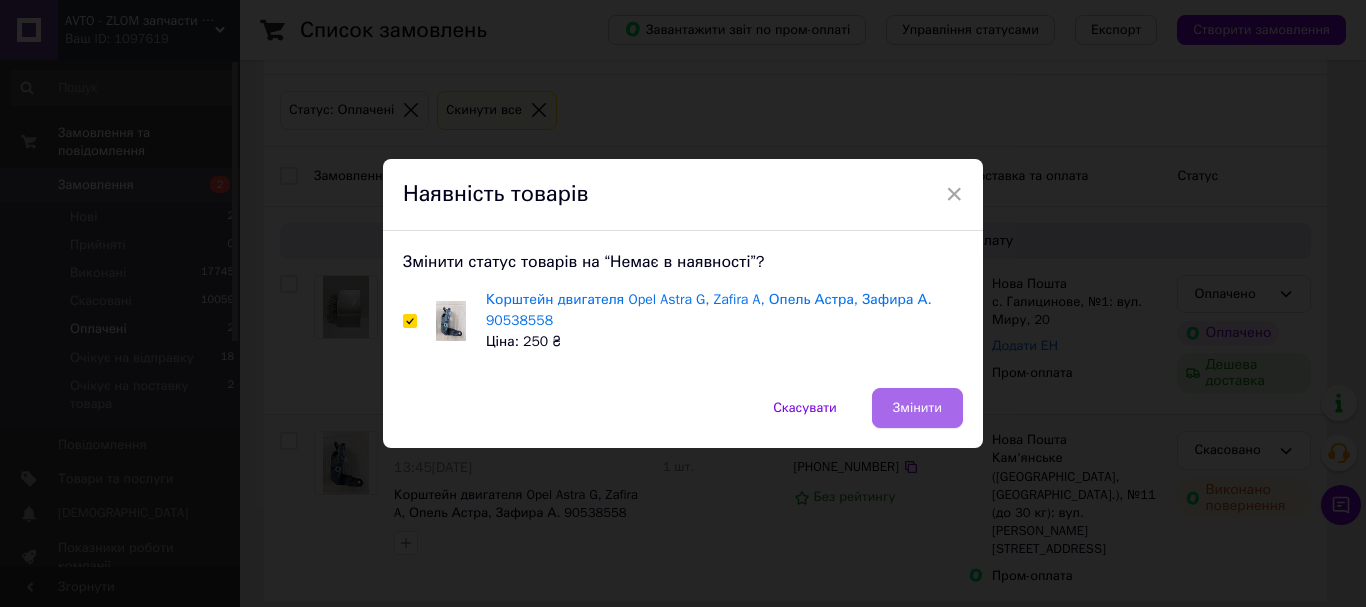 click on "Змінити" at bounding box center [917, 408] 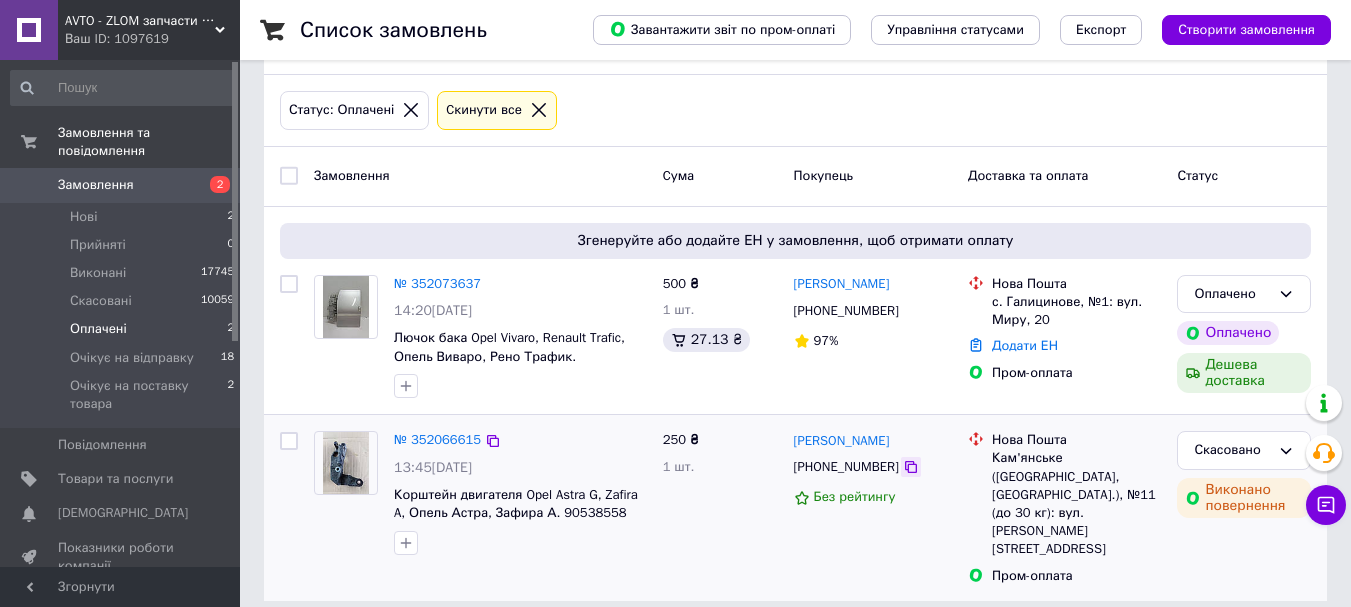 click 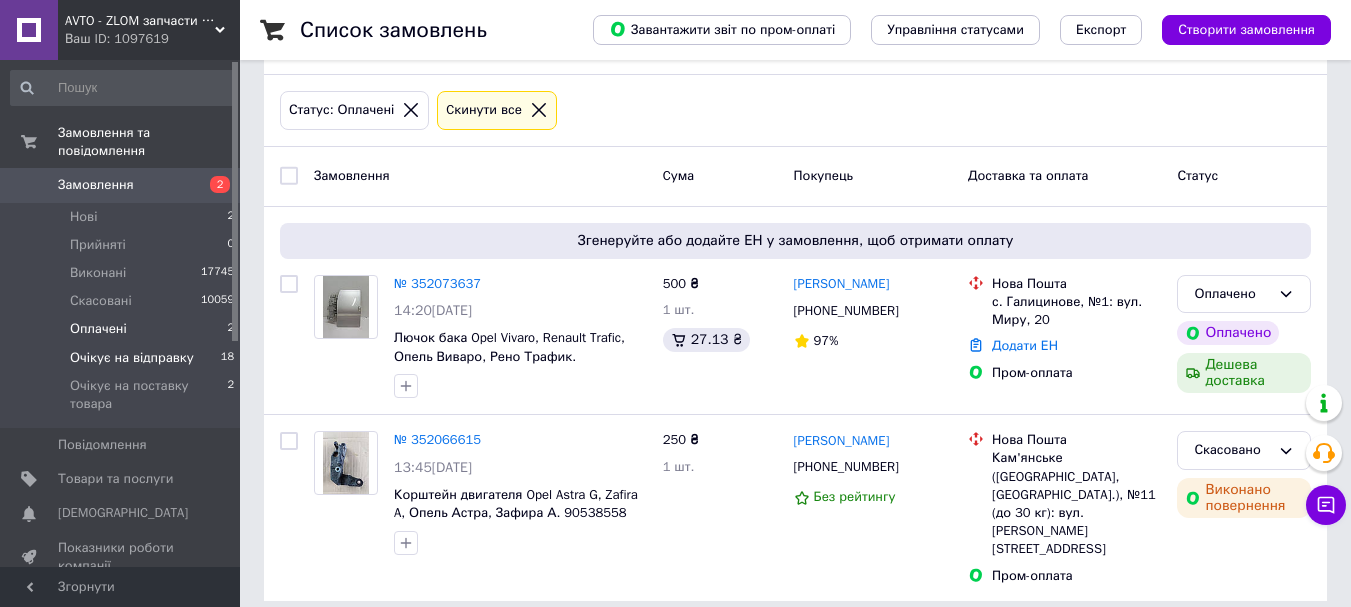 click on "Очікує на відправку 18" at bounding box center (123, 358) 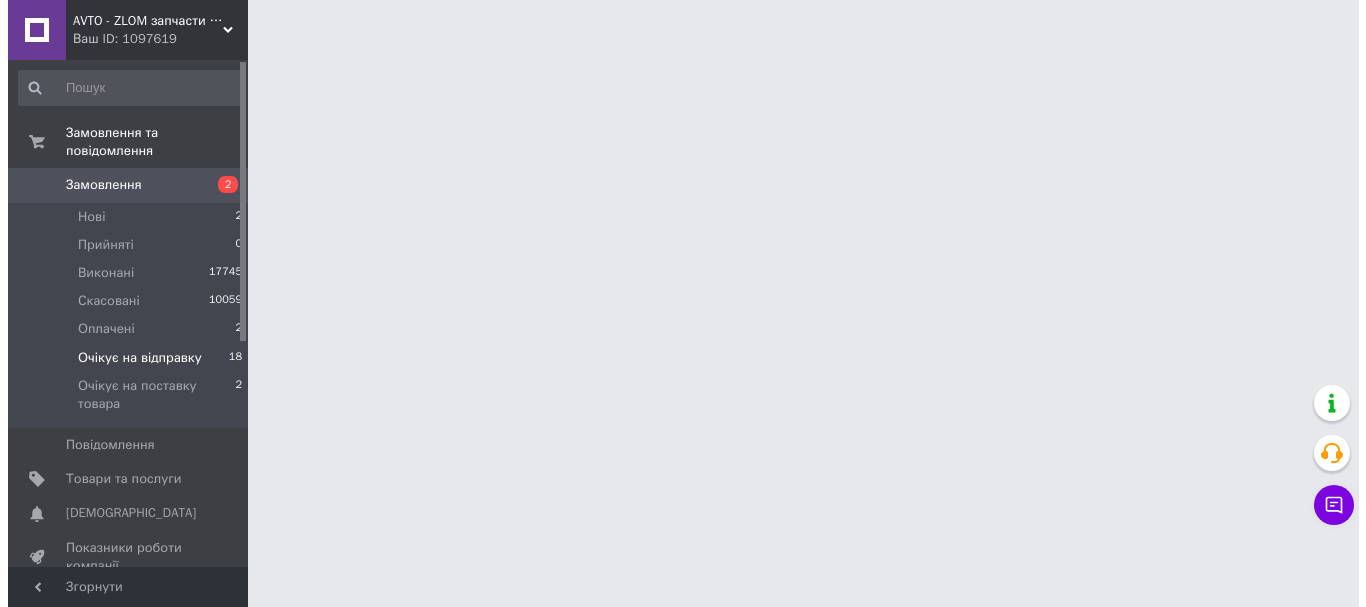 scroll, scrollTop: 0, scrollLeft: 0, axis: both 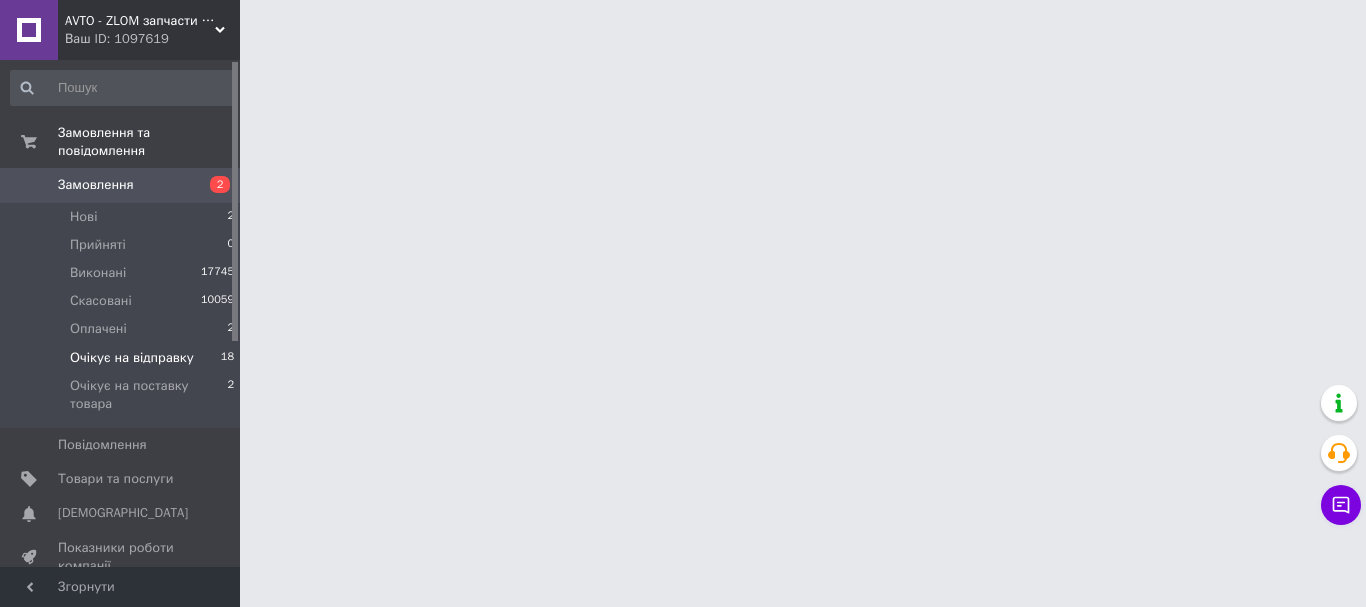 click on "AVTO - ZLOM запчасти OPEL, VOLKSWAGEN. Ваш ID: 1097619 Сайт AVTO - ZLOM запчасти OPEL, VOLKSWAG... Кабінет покупця Перевірити стан системи Сторінка на порталі Довідка Вийти Замовлення та повідомлення Замовлення 2 Нові 2 Прийняті 0 Виконані 17745 Скасовані 10059 Оплачені 2 Очікує на відправку 18 Очікує на поставку товара 2 Повідомлення 0 Товари та послуги Сповіщення 0 Показники роботи компанії Панель управління Відгуки Покупатели Каталог ProSale Аналітика Інструменти веб-майстра та SEO Управління сайтом Гаманець компанії Маркет Налаштування" at bounding box center [683, 0] 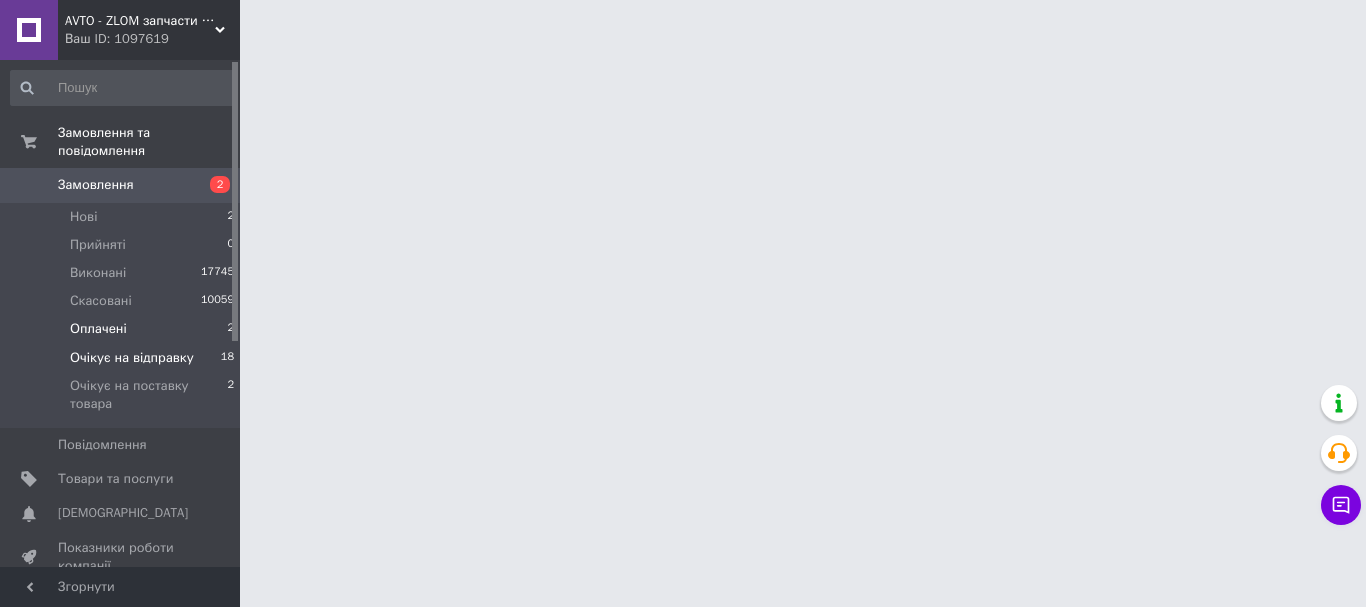 click on "Оплачені 2" at bounding box center (123, 329) 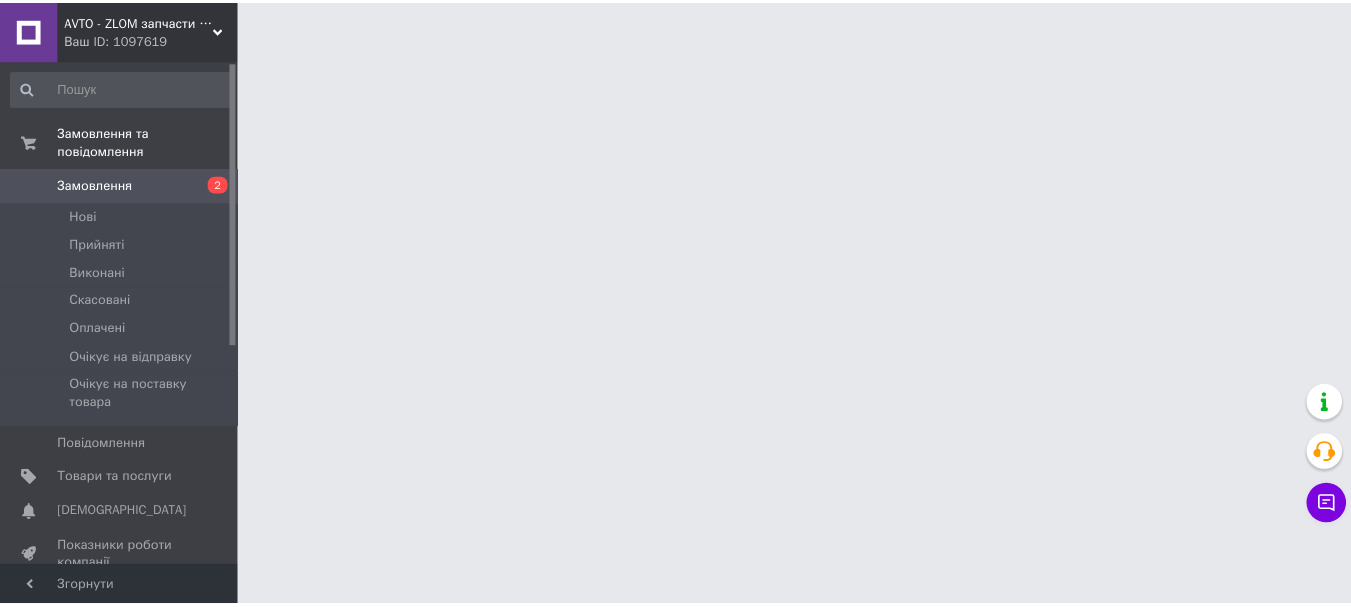 scroll, scrollTop: 0, scrollLeft: 0, axis: both 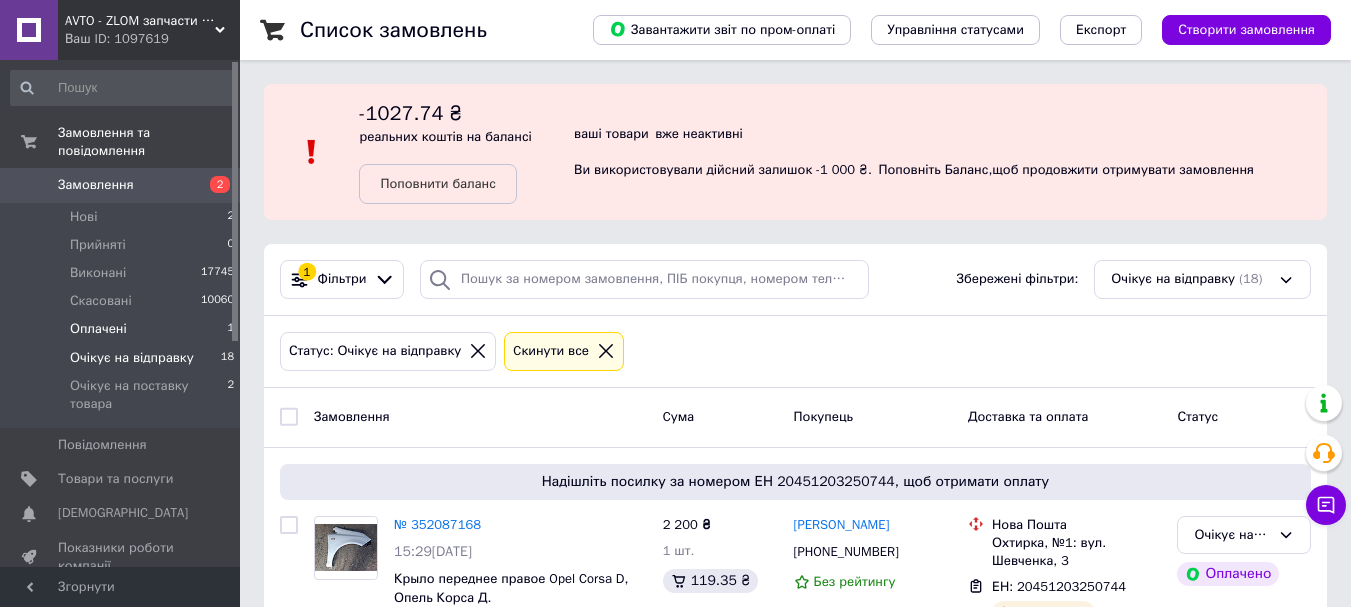 click on "Оплачені 1" at bounding box center (123, 329) 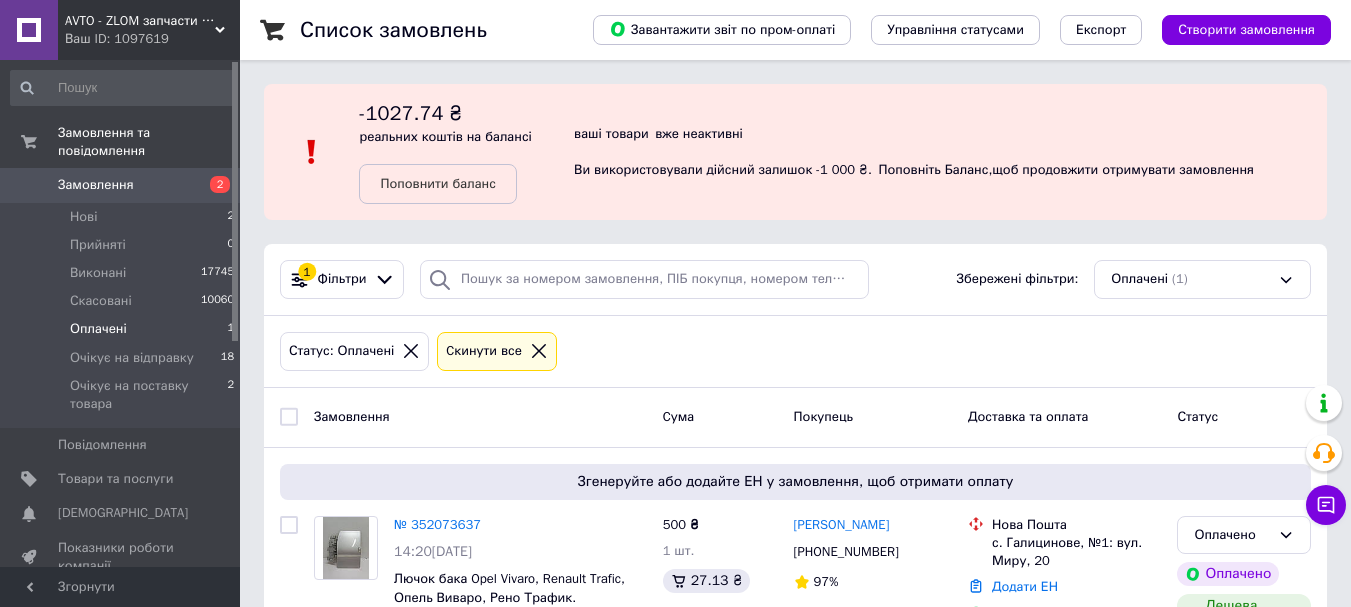 scroll, scrollTop: 72, scrollLeft: 0, axis: vertical 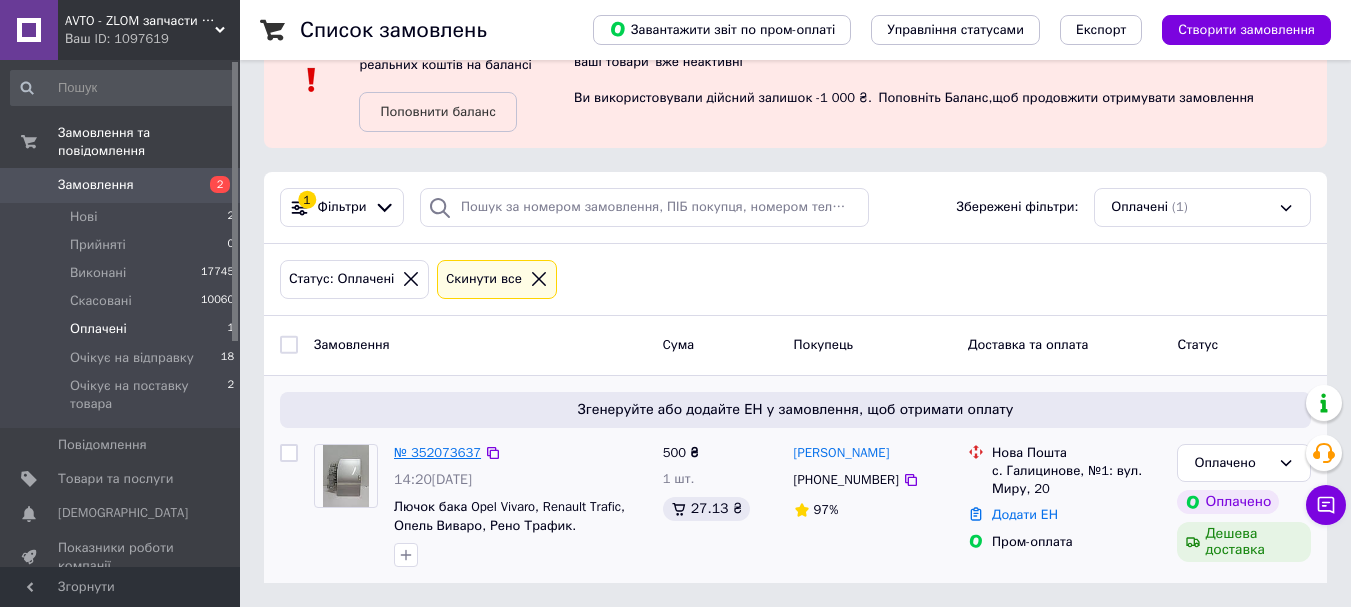 click on "№ 352073637" at bounding box center (437, 452) 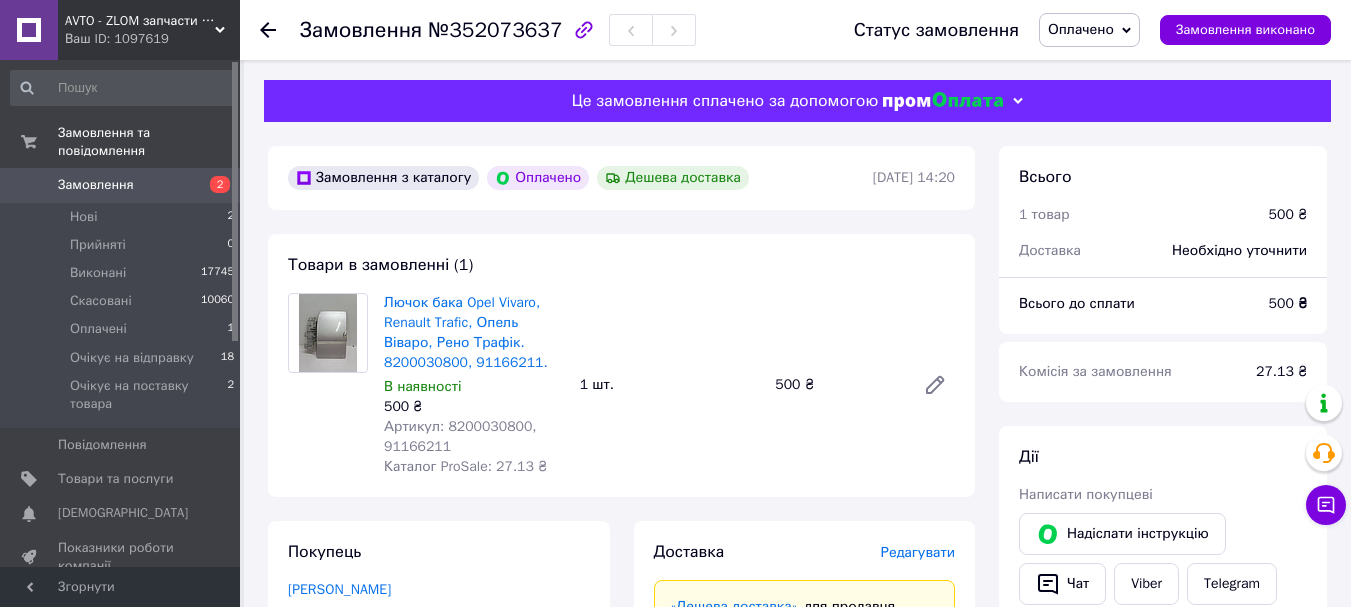 click on "Артикул: 8200030800, 91166211" at bounding box center [460, 436] 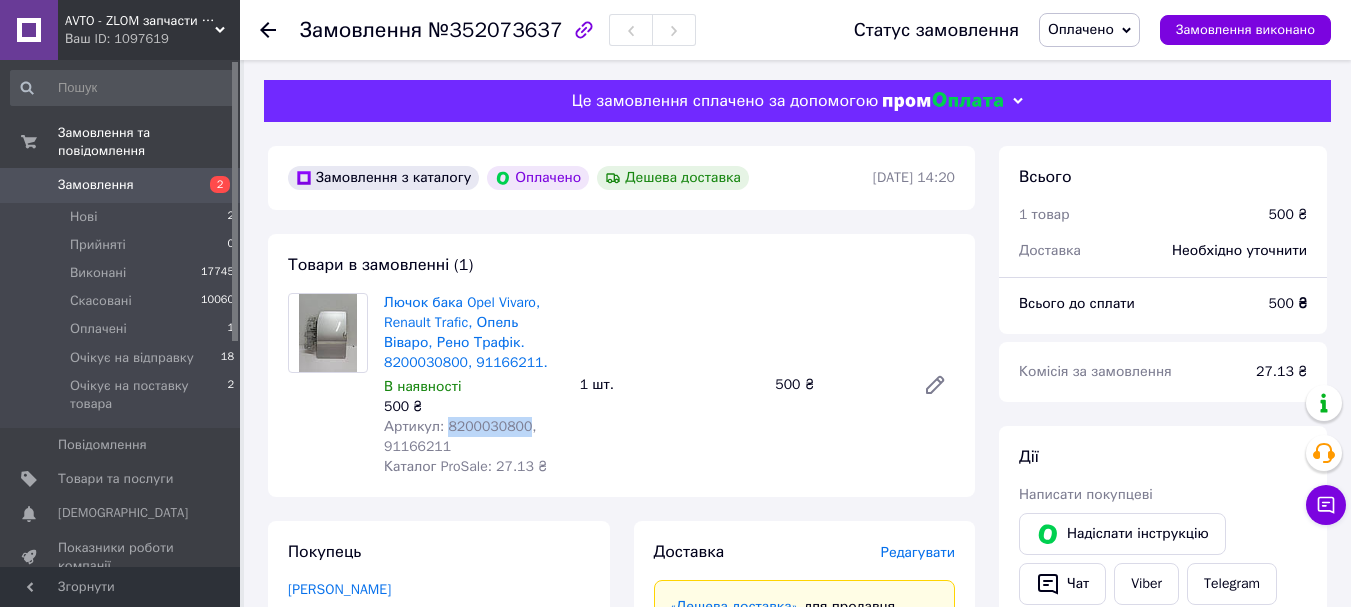 click on "Артикул: 8200030800, 91166211" at bounding box center (460, 436) 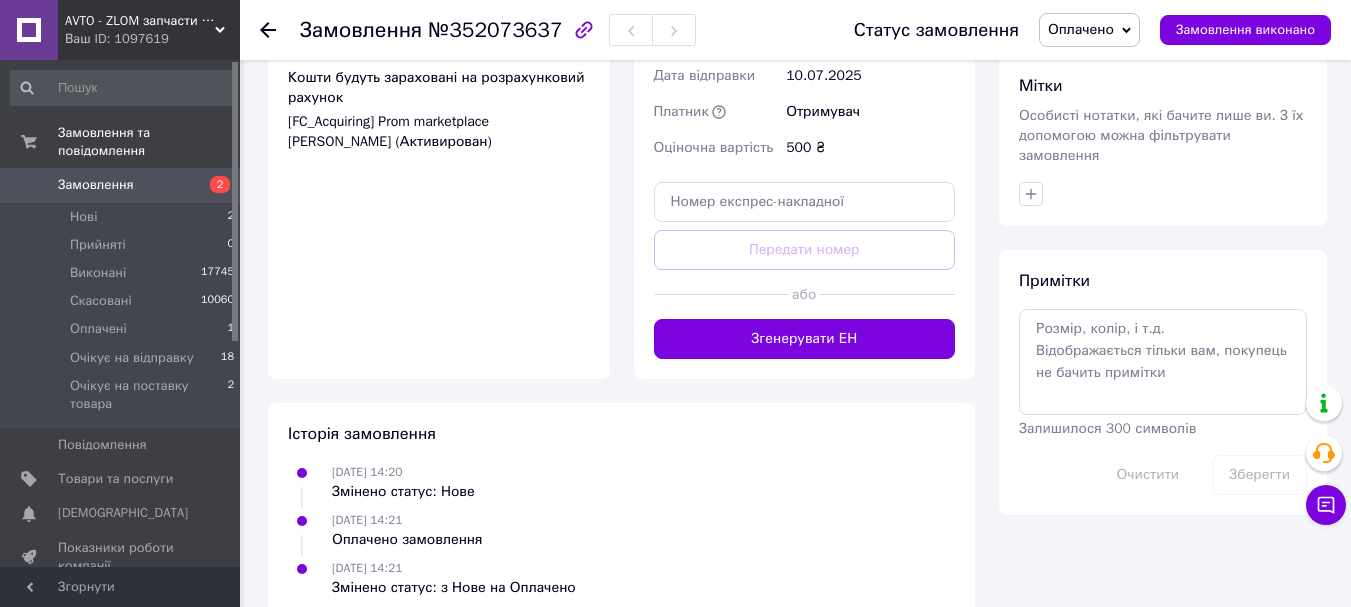 click on "Згенерувати ЕН" at bounding box center (805, 339) 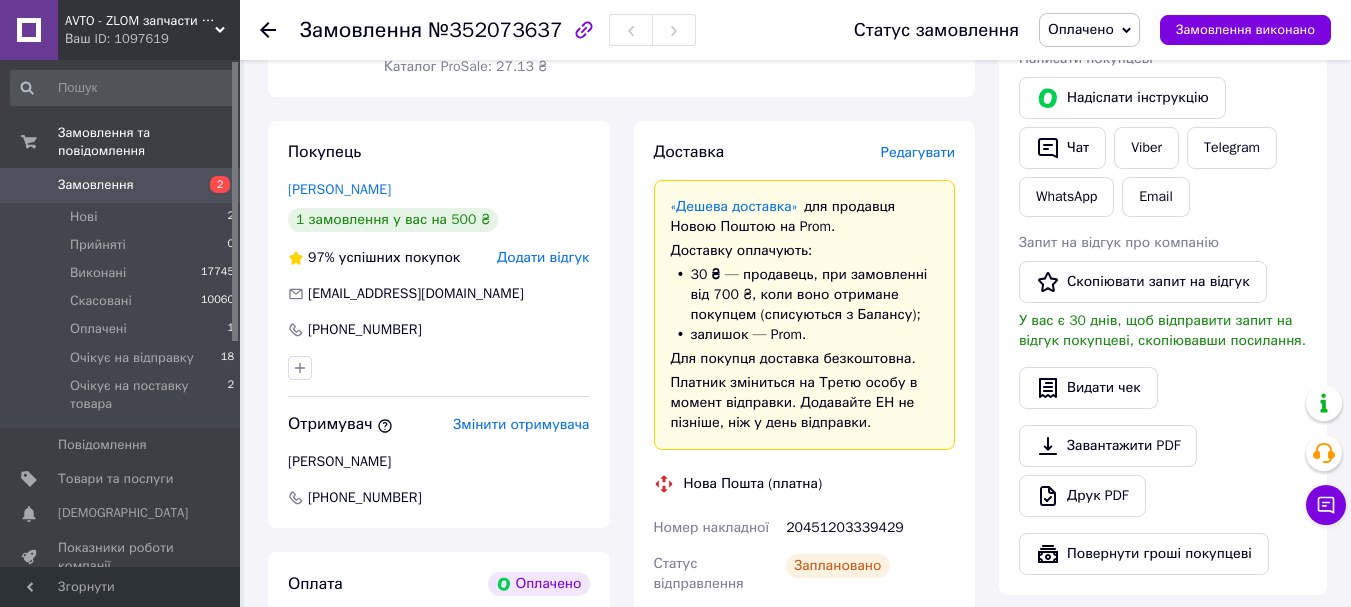 scroll, scrollTop: 100, scrollLeft: 0, axis: vertical 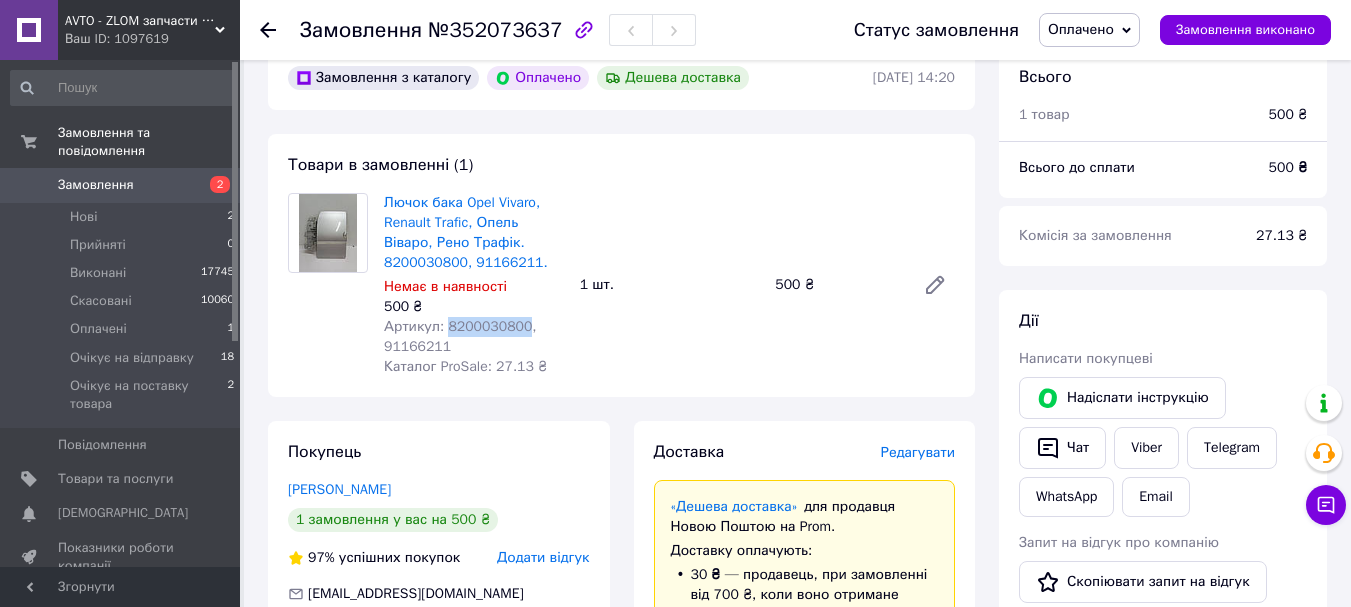 click on "Оплачено" at bounding box center [1089, 30] 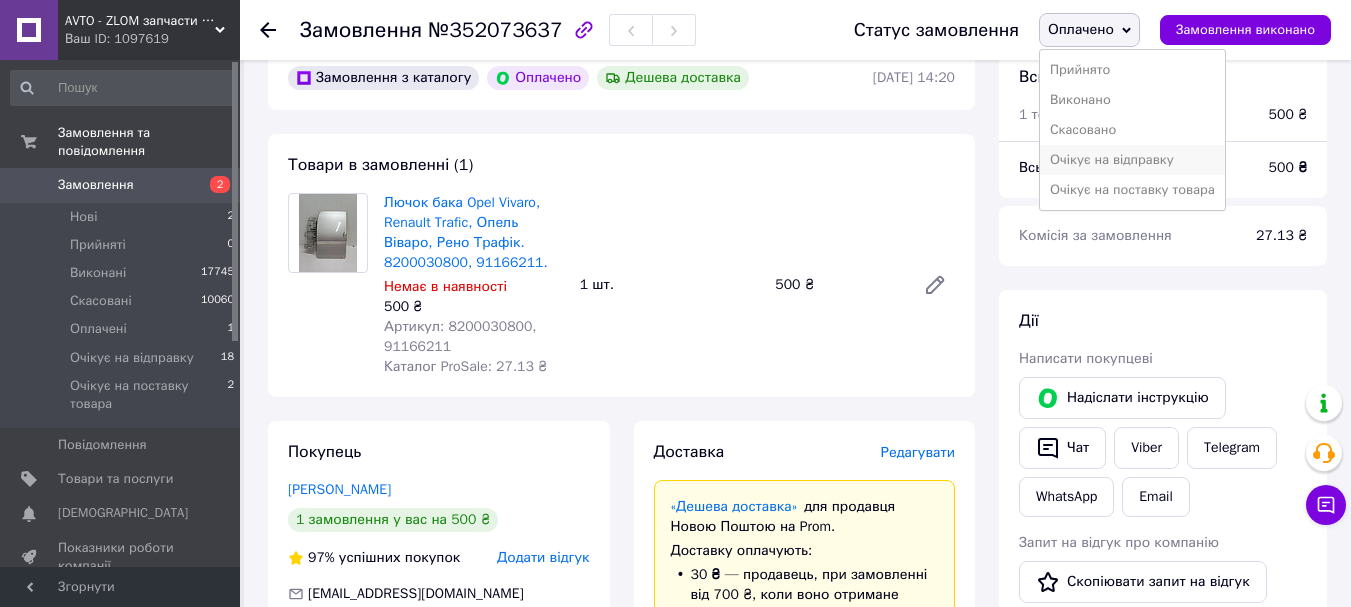 click on "Очікує на відправку" at bounding box center (1132, 160) 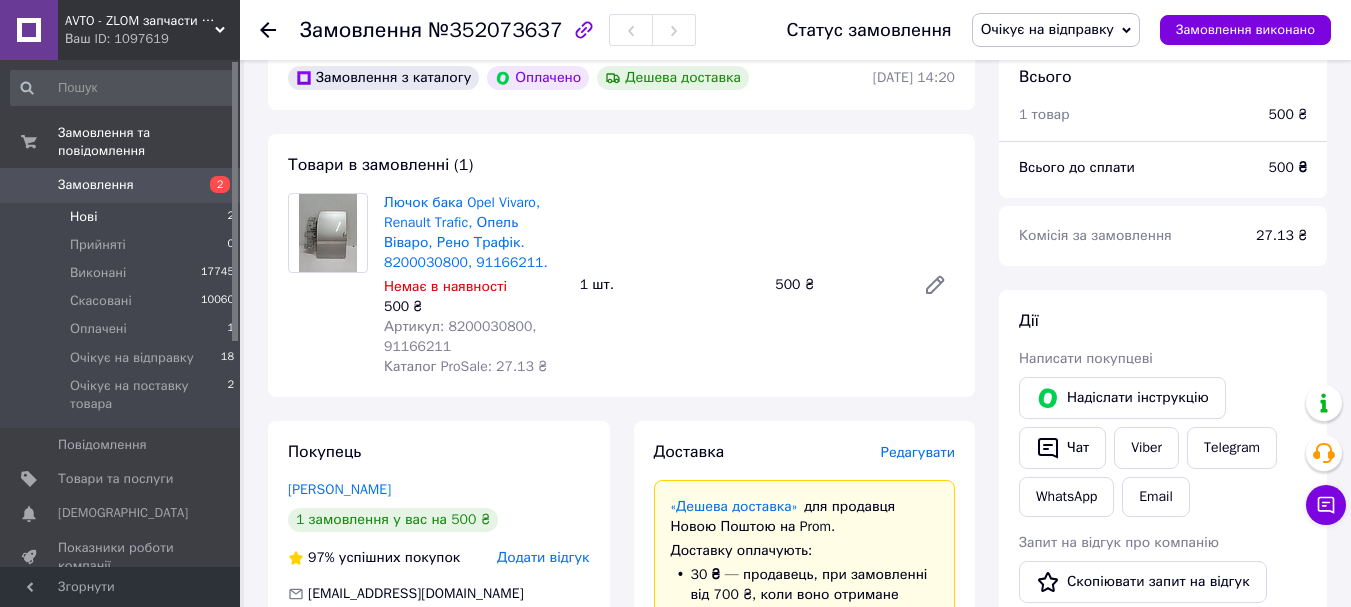 click on "Нові" at bounding box center (83, 217) 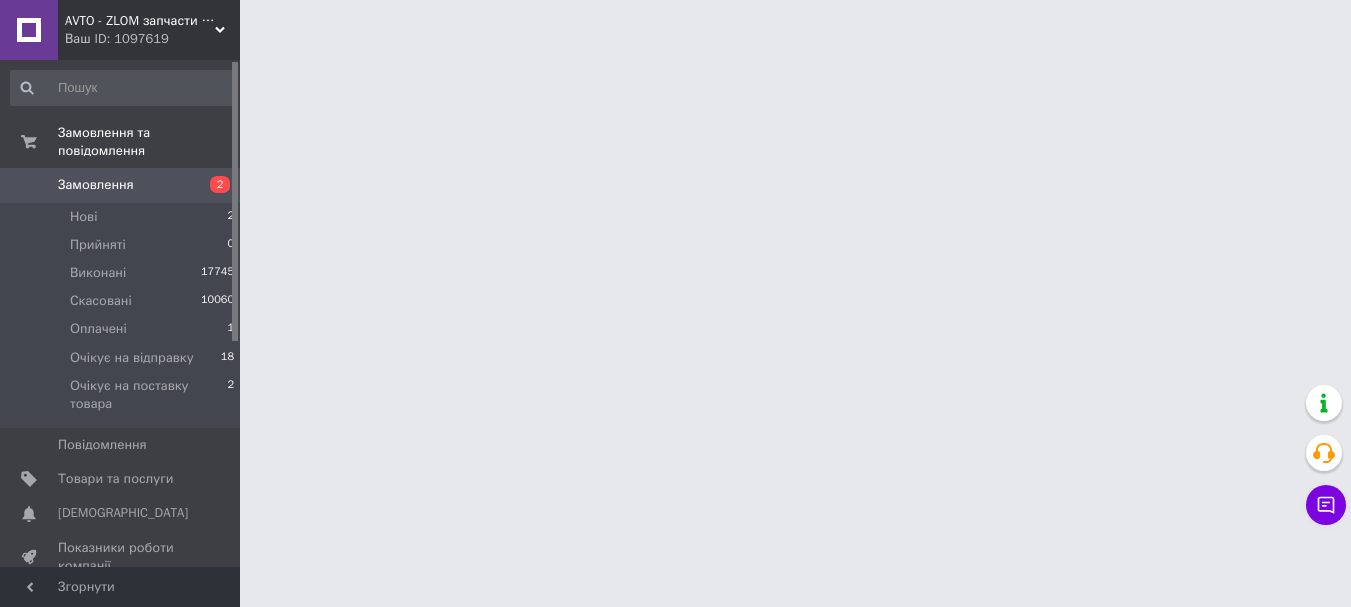 scroll, scrollTop: 0, scrollLeft: 0, axis: both 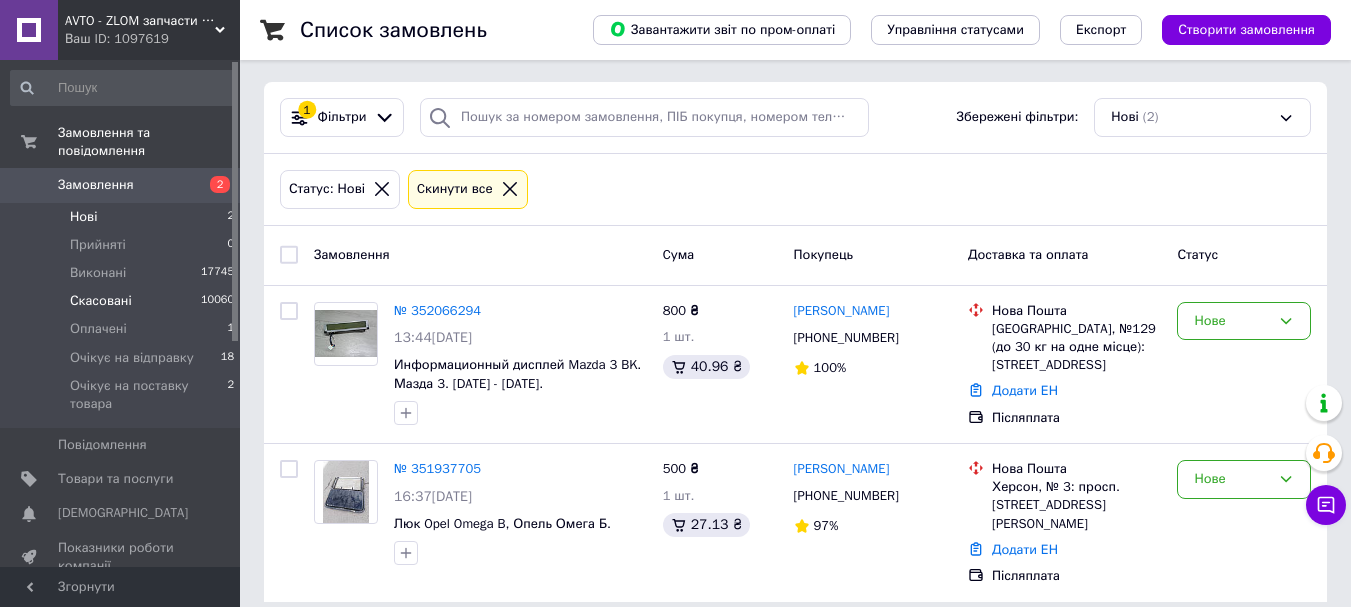 drag, startPoint x: 127, startPoint y: 303, endPoint x: 135, endPoint y: 294, distance: 12.0415945 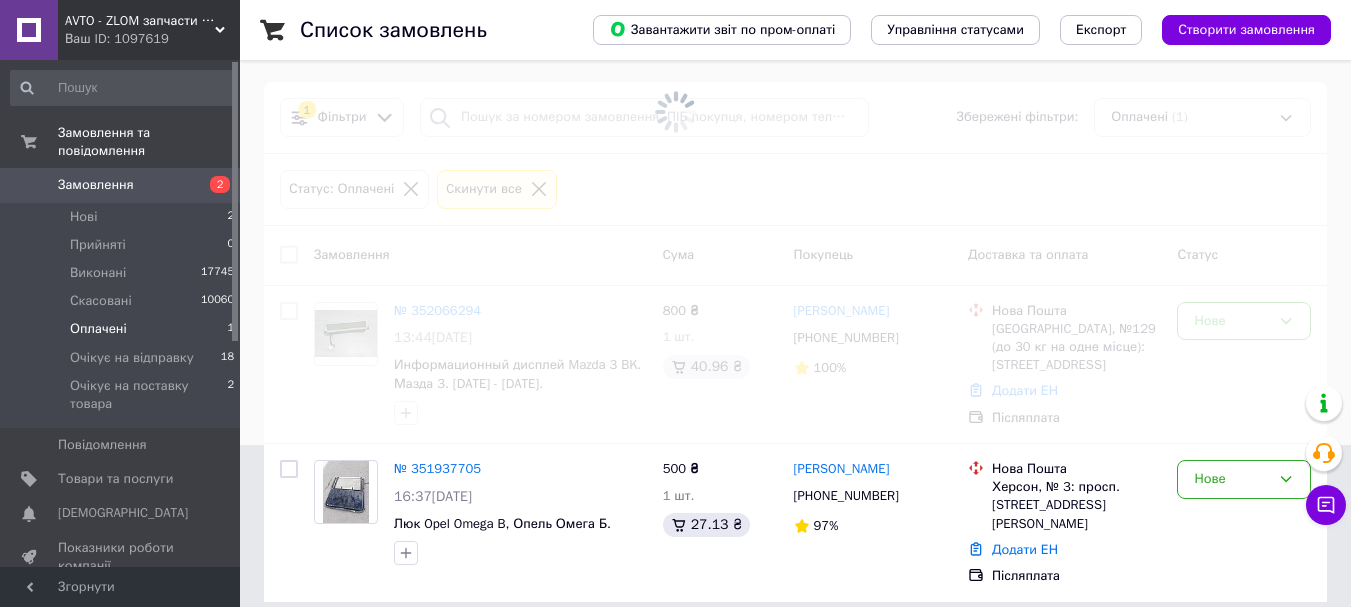 scroll, scrollTop: 0, scrollLeft: 0, axis: both 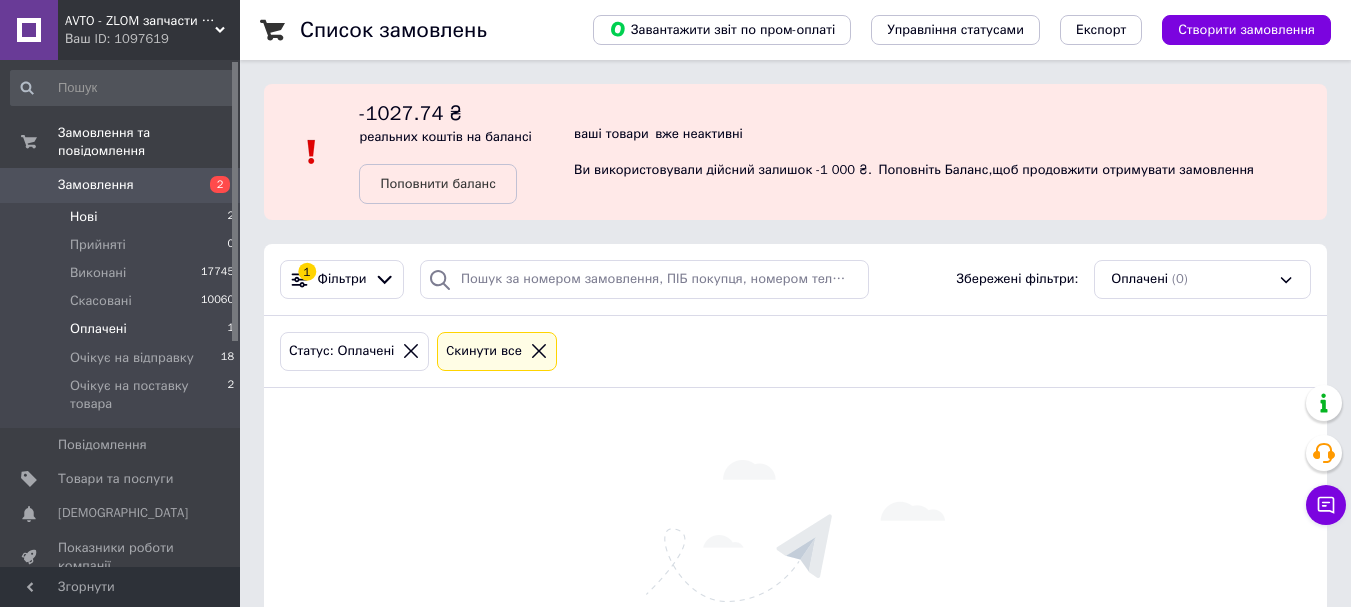 click on "Нові 2" at bounding box center (123, 217) 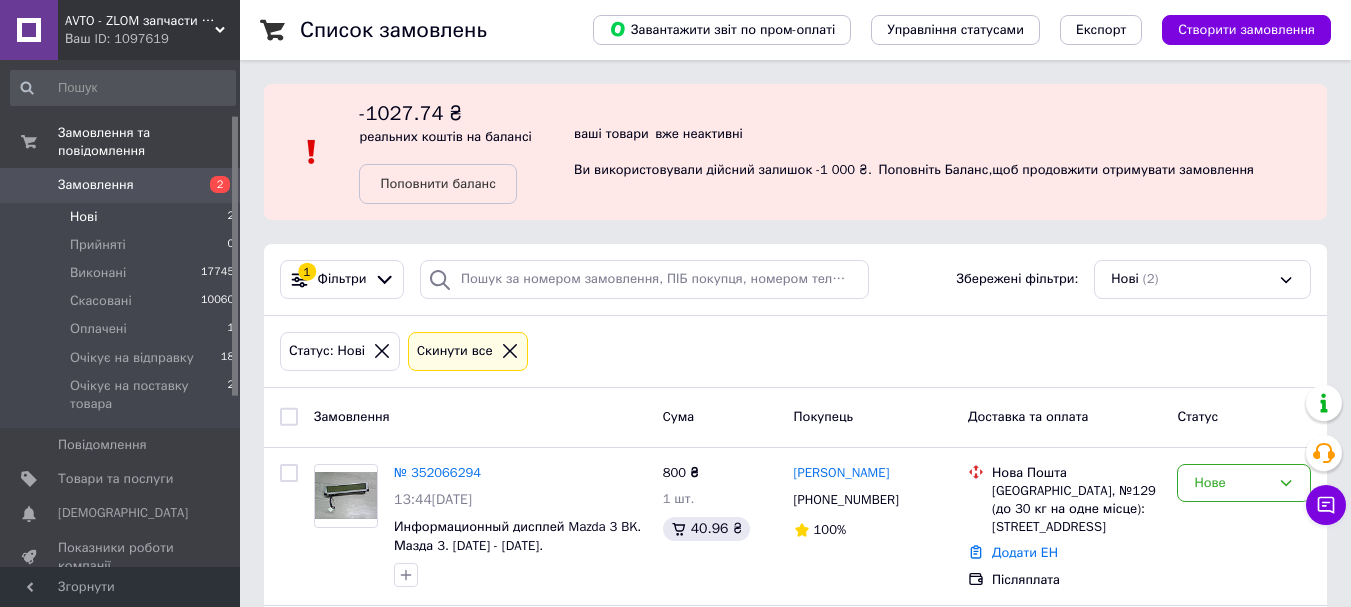 scroll, scrollTop: 100, scrollLeft: 0, axis: vertical 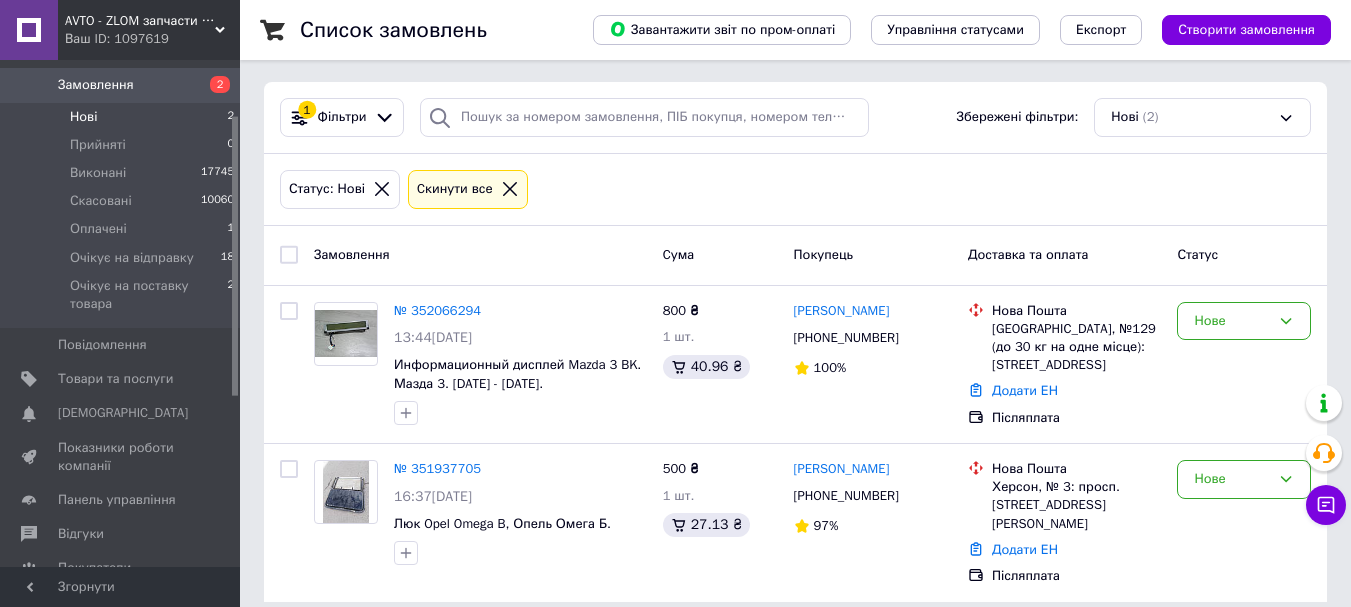 click on "Список замовлень   Завантажити звіт по пром-оплаті Управління статусами Експорт Створити замовлення -1027.74 ₴ реальних коштів на балансі Поповнити баланс ваші товари   вже неактивні Ви використовували дійсний залишок -1 000 ₴.   Поповніть [PERSON_NAME] ,  щоб продовжити отримувати замовлення 1 Фільтри Збережені фільтри: Нові (2) Статус: Нові Cкинути все Замовлення Cума Покупець Доставка та оплата Статус № 352066294 13:44[DATE] Информационный дисплей Mazda 3 BK. Мазда 3. [DATE] - [DATE]. 800 ₴ 1 шт. 40.96 ₴ [PERSON_NAME] [PHONE_NUMBER] 100% [GEOGRAPHIC_DATA], №129 (до 30 кг на одне місце): [STREET_ADDRESS] 97%" at bounding box center (795, 232) 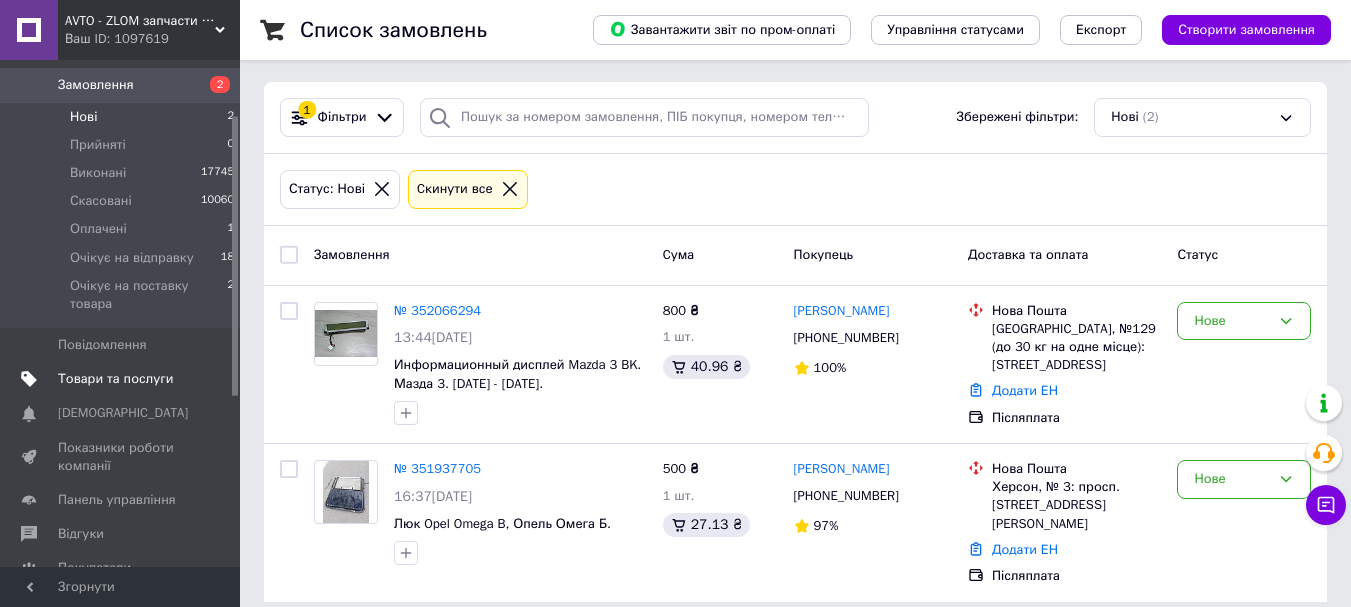 scroll, scrollTop: 0, scrollLeft: 0, axis: both 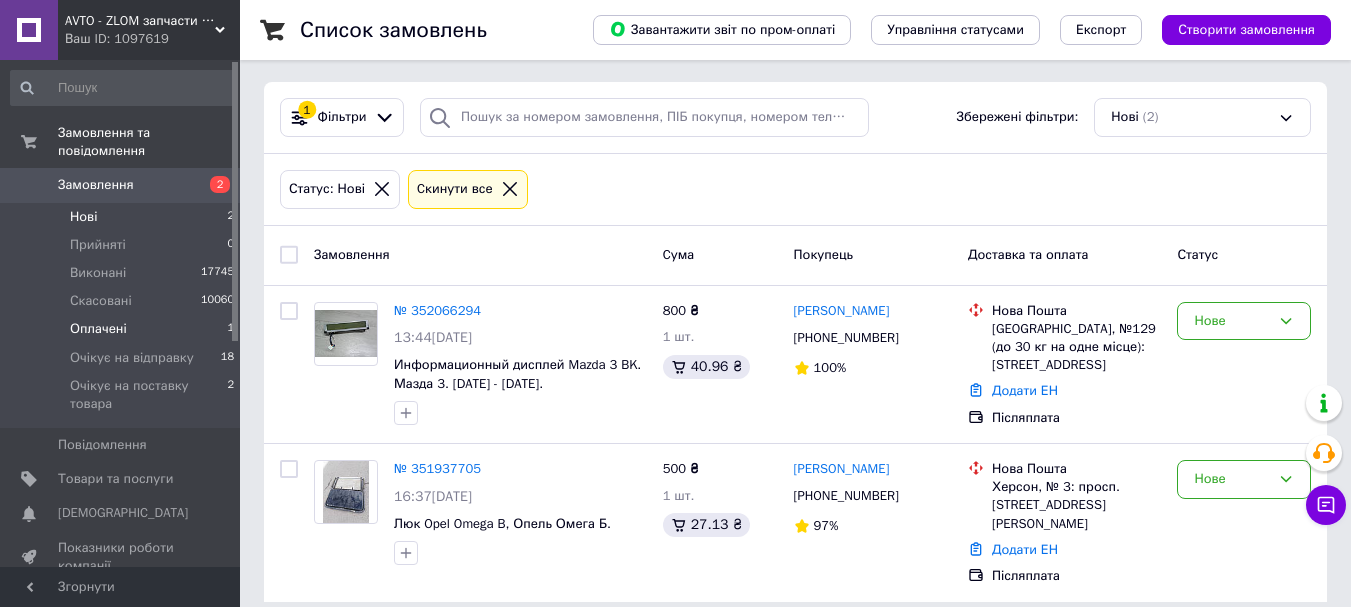 click on "Оплачені" at bounding box center (98, 329) 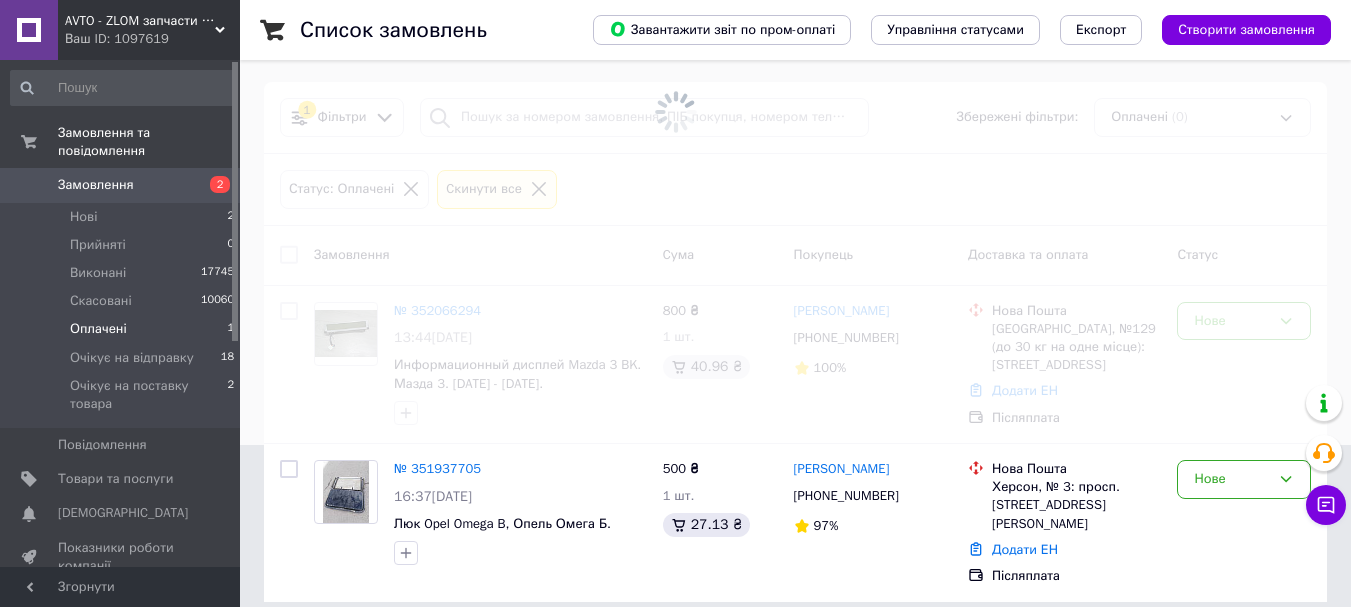 scroll, scrollTop: 0, scrollLeft: 0, axis: both 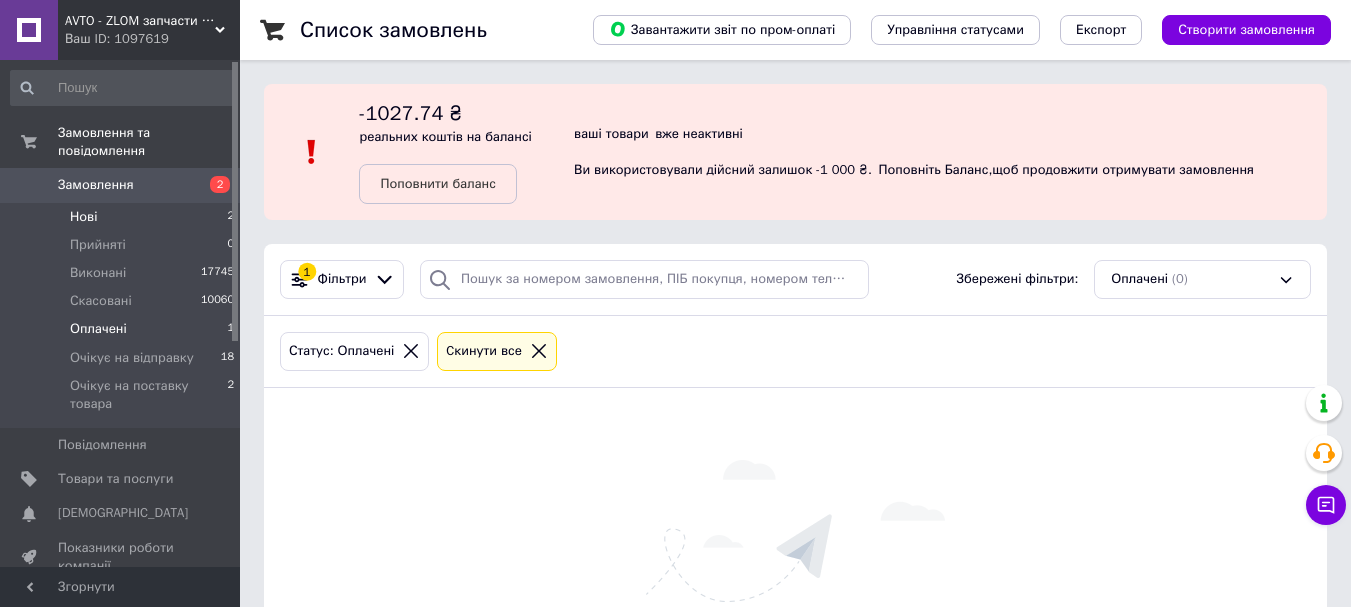 click on "Нові" at bounding box center (83, 217) 